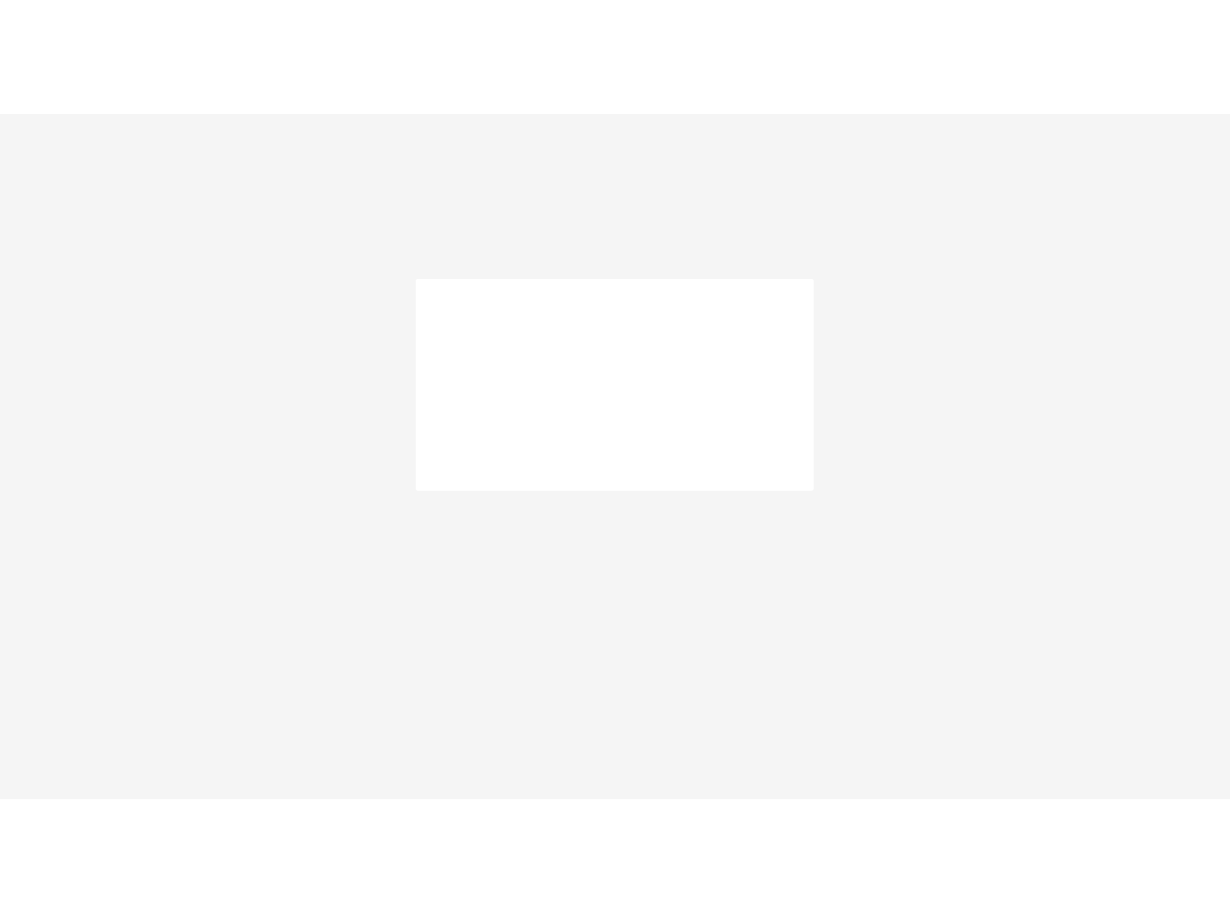 scroll, scrollTop: 0, scrollLeft: 0, axis: both 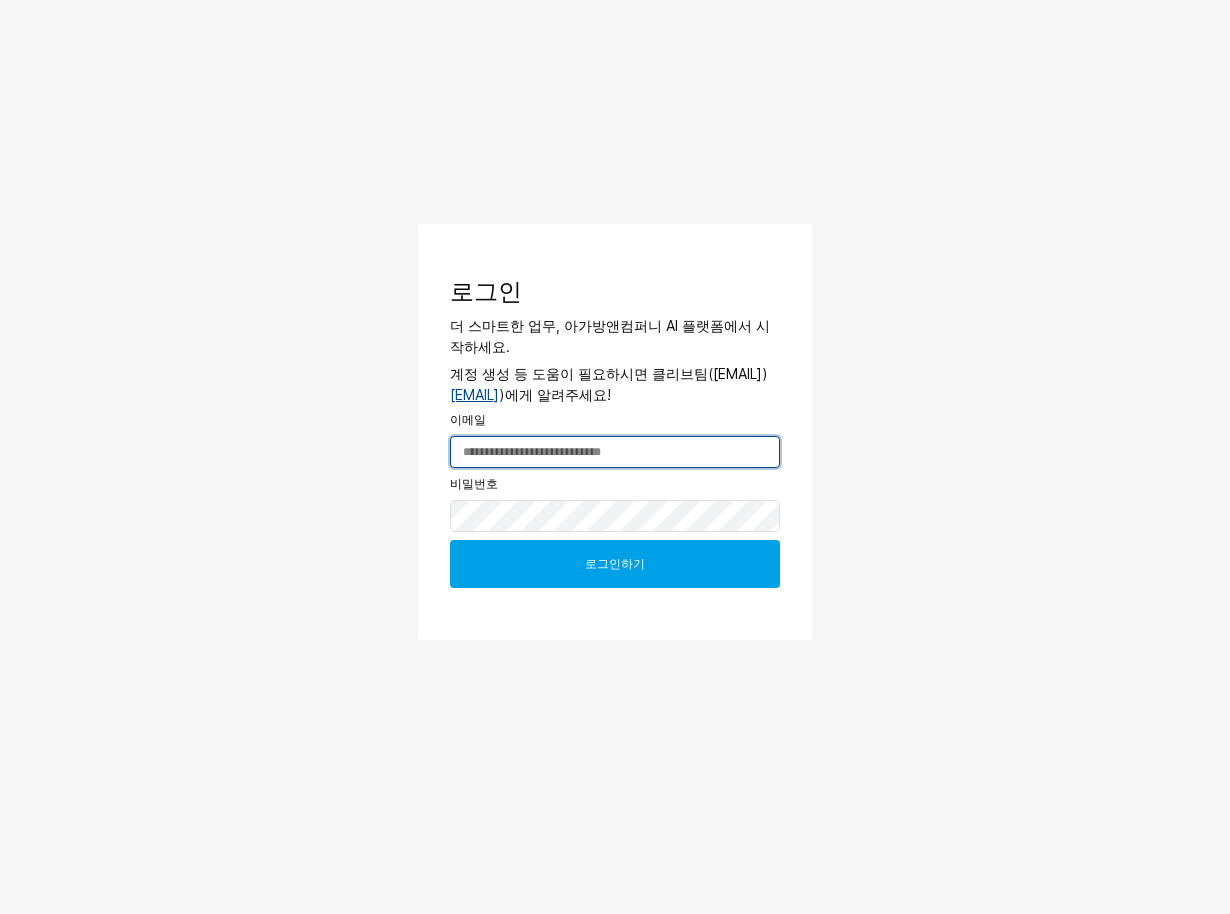 type on "**********" 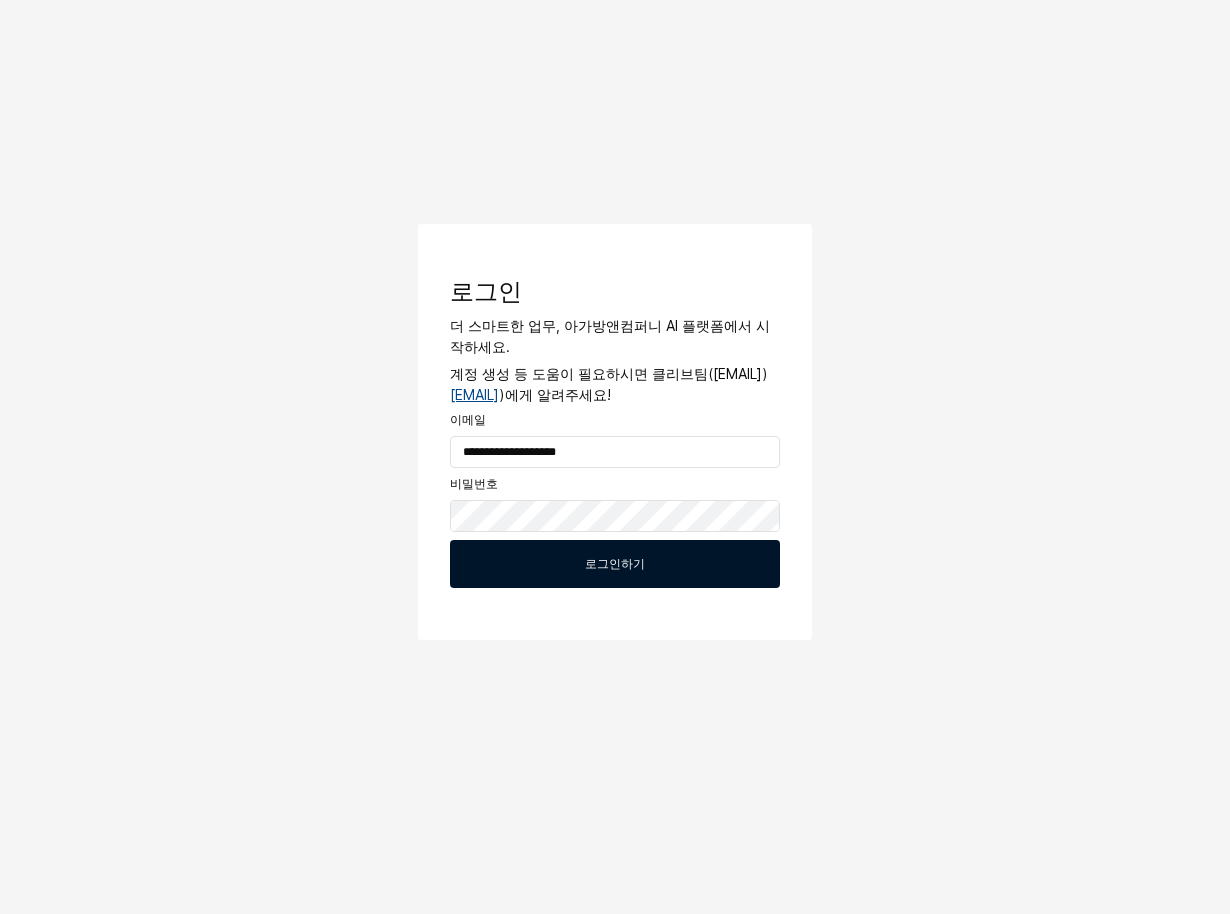 click on "로그인하기" at bounding box center [615, 564] 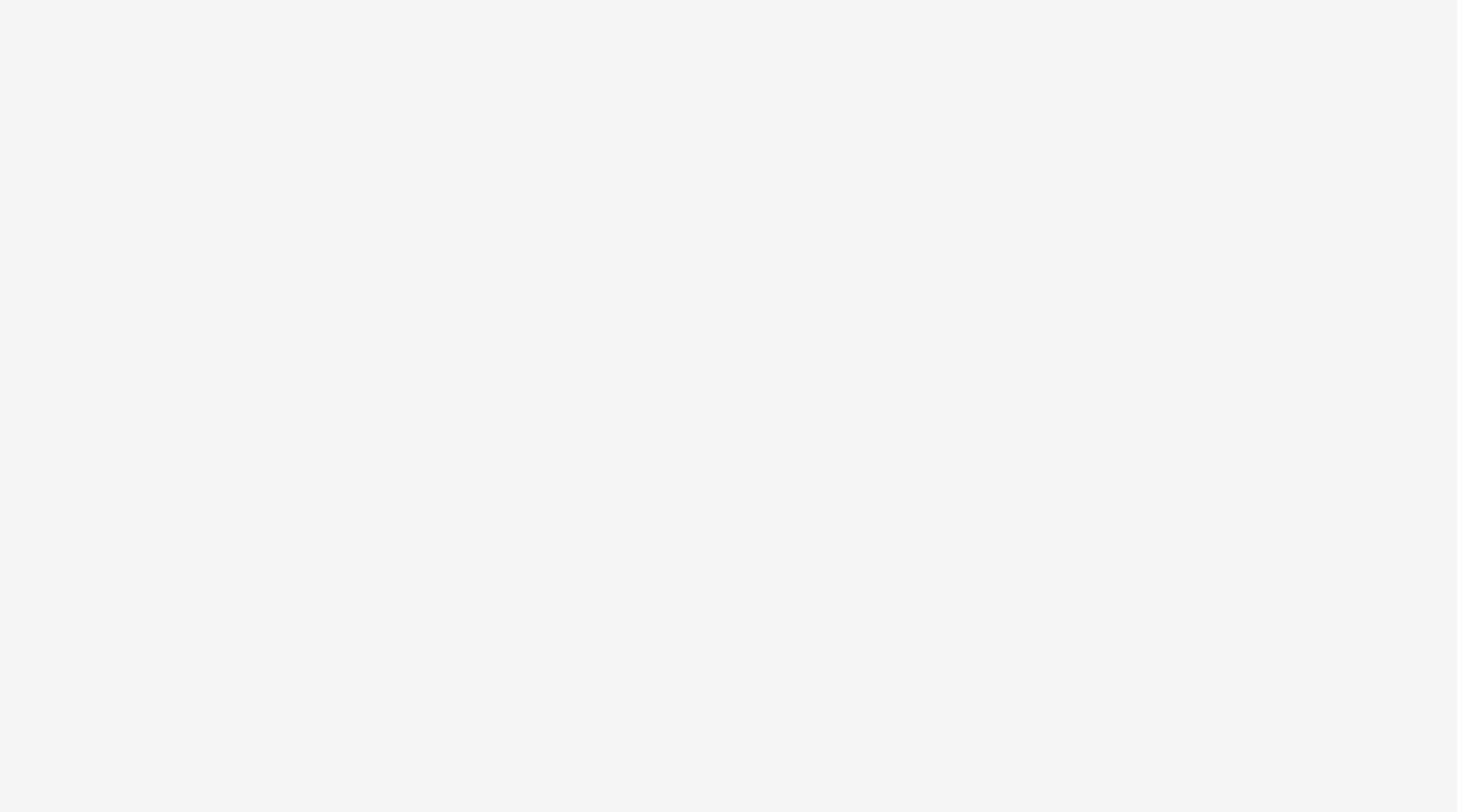 scroll, scrollTop: 0, scrollLeft: 0, axis: both 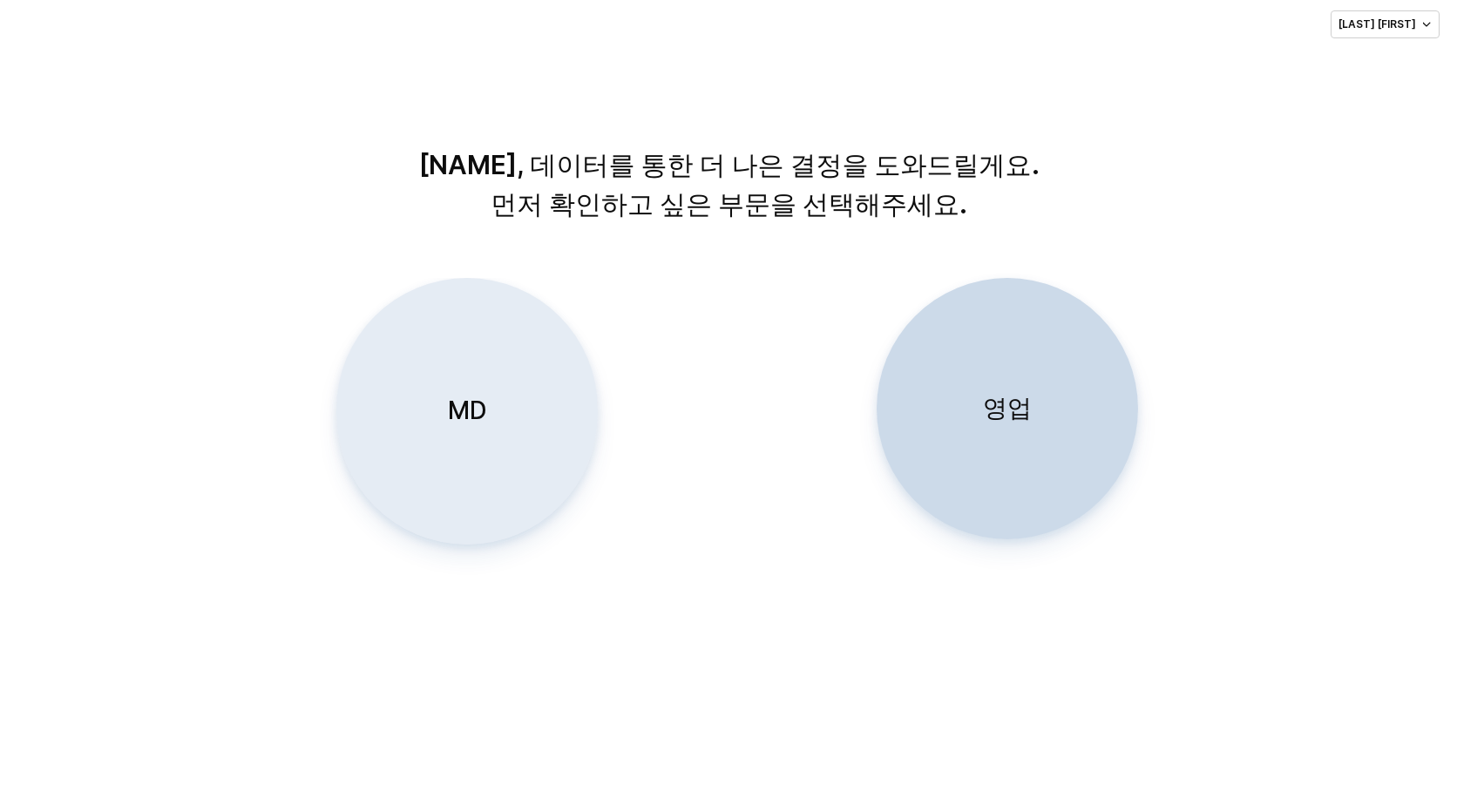 click on "MD" at bounding box center [467, 411] 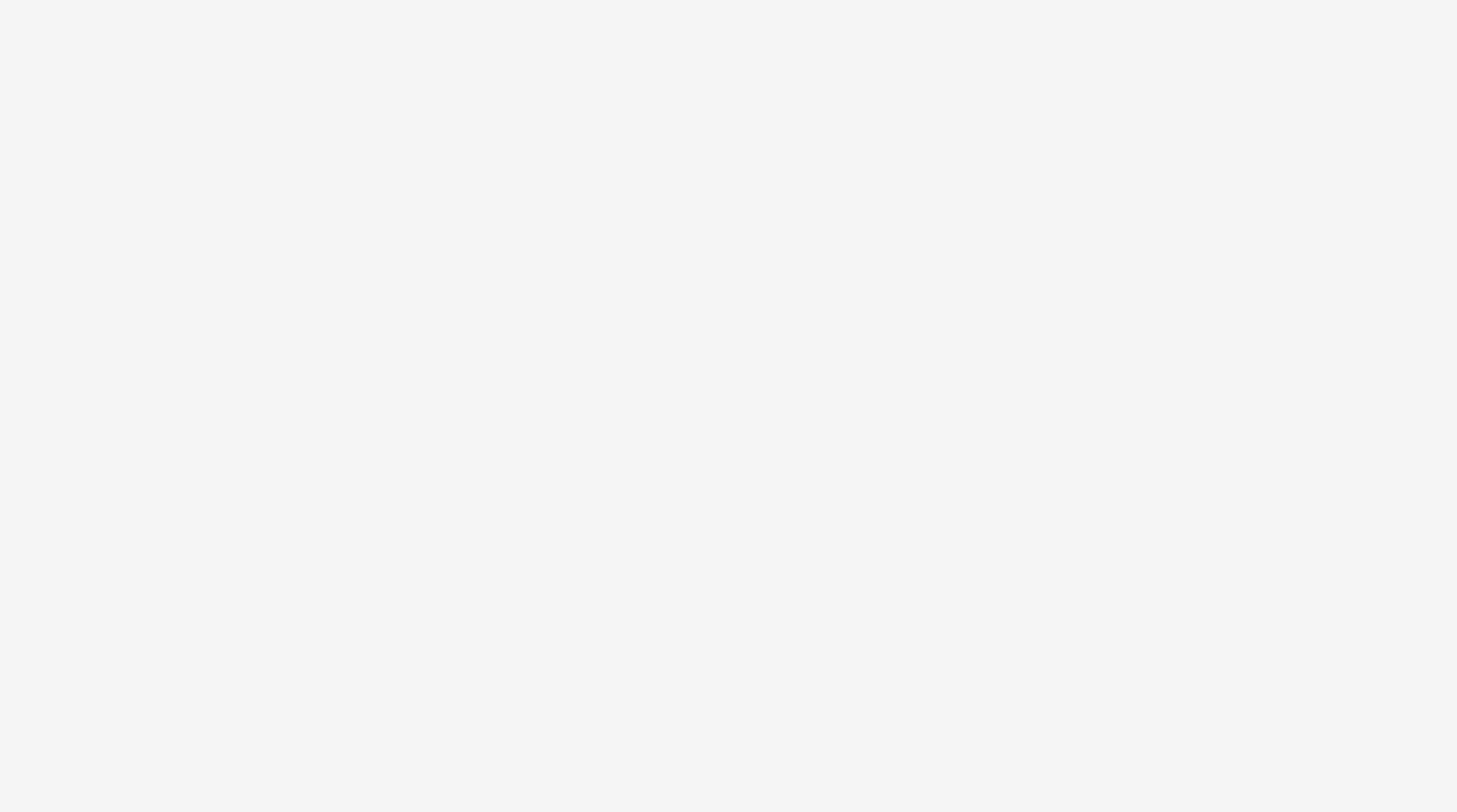 scroll, scrollTop: 0, scrollLeft: 0, axis: both 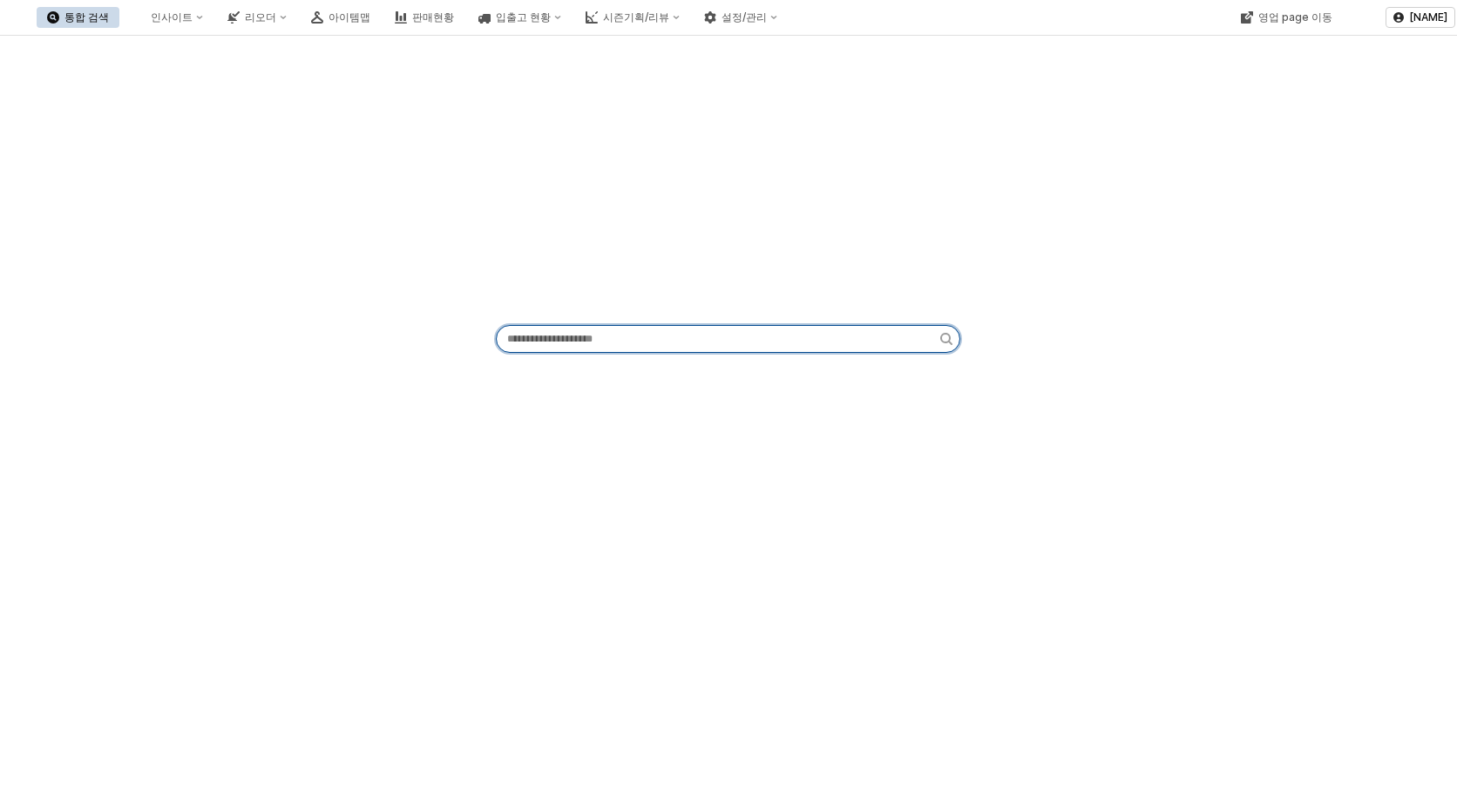 click at bounding box center (718, 339) 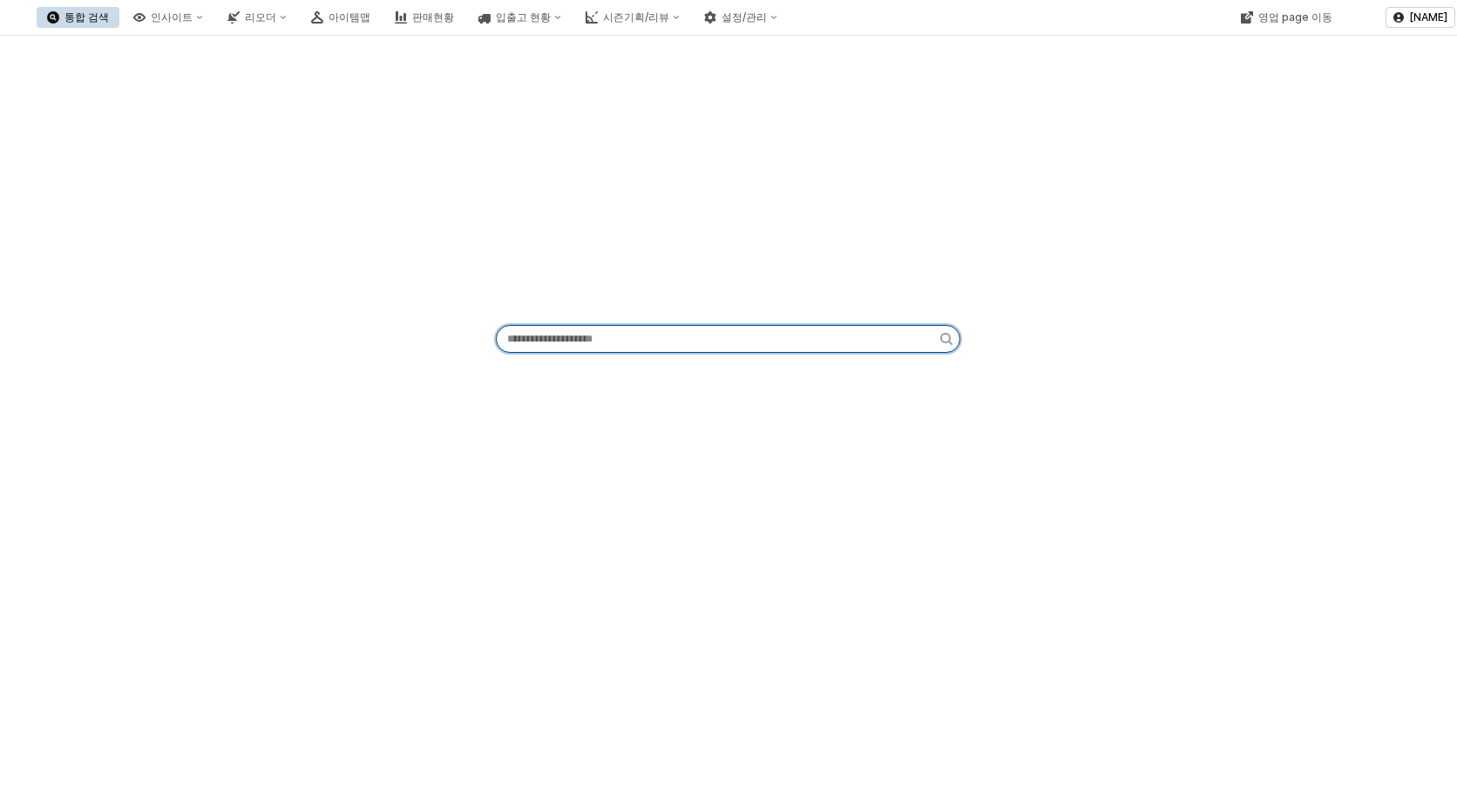 click at bounding box center (718, 339) 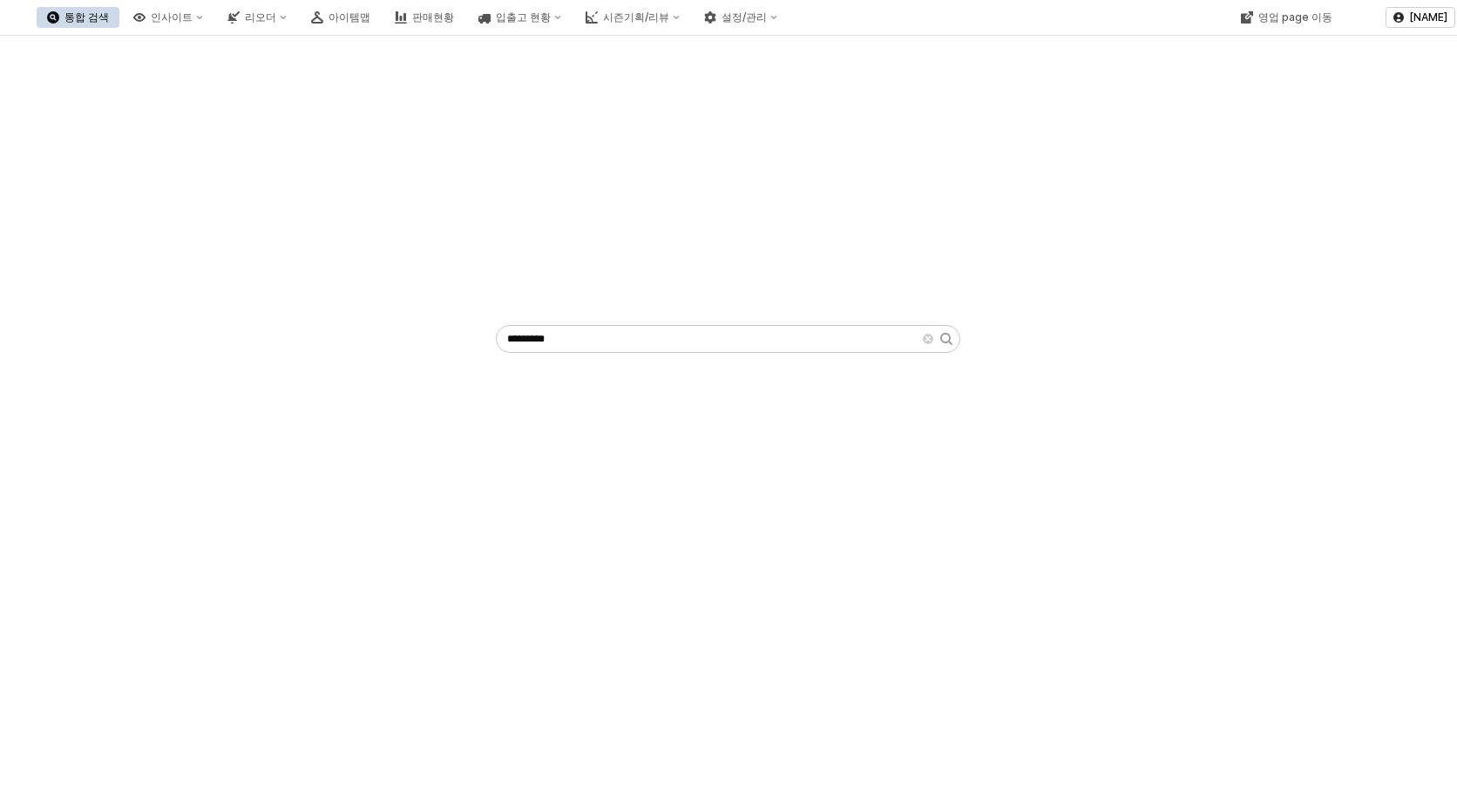 click at bounding box center [946, 339] 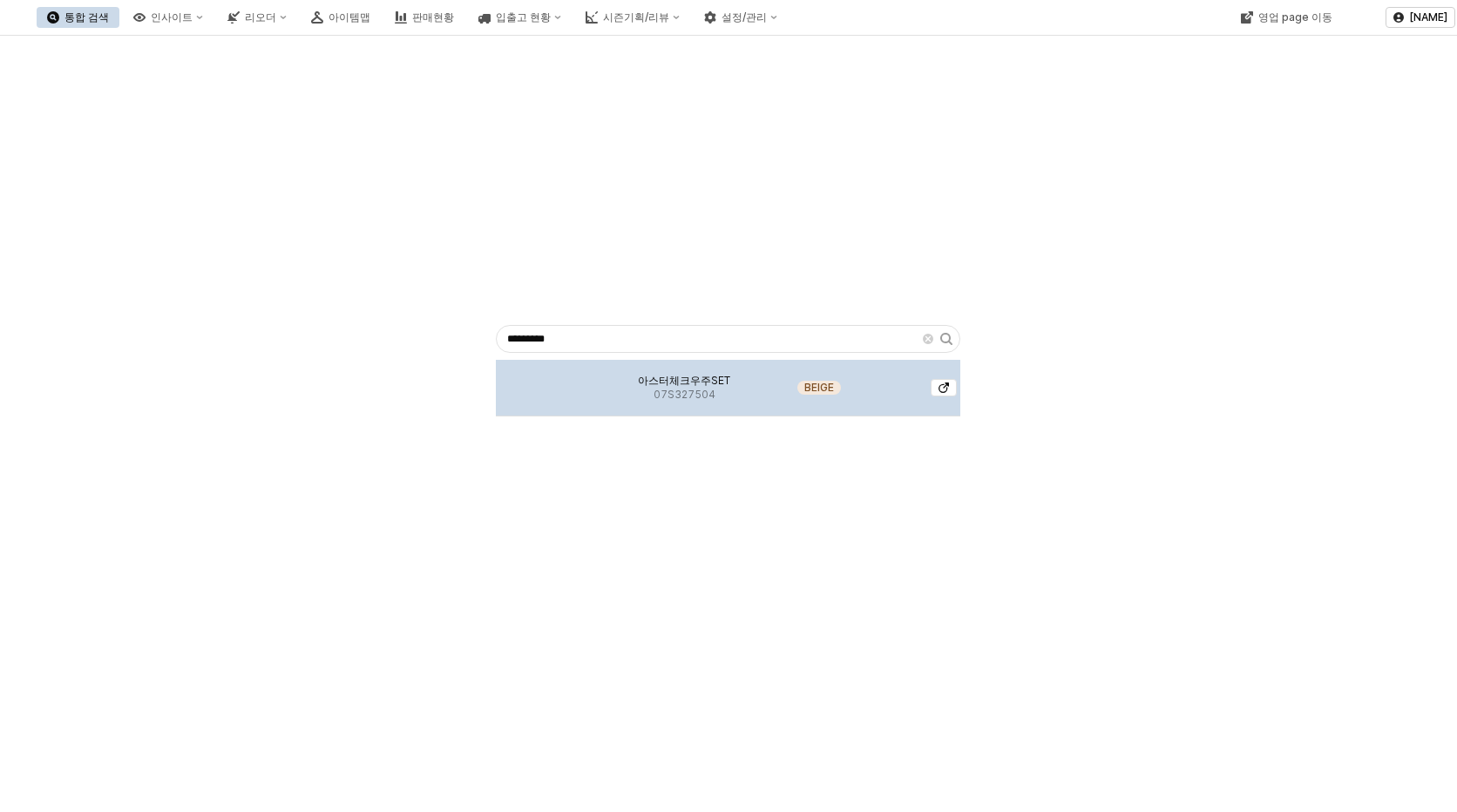 click on "아스터체크우주SET" at bounding box center [684, 381] 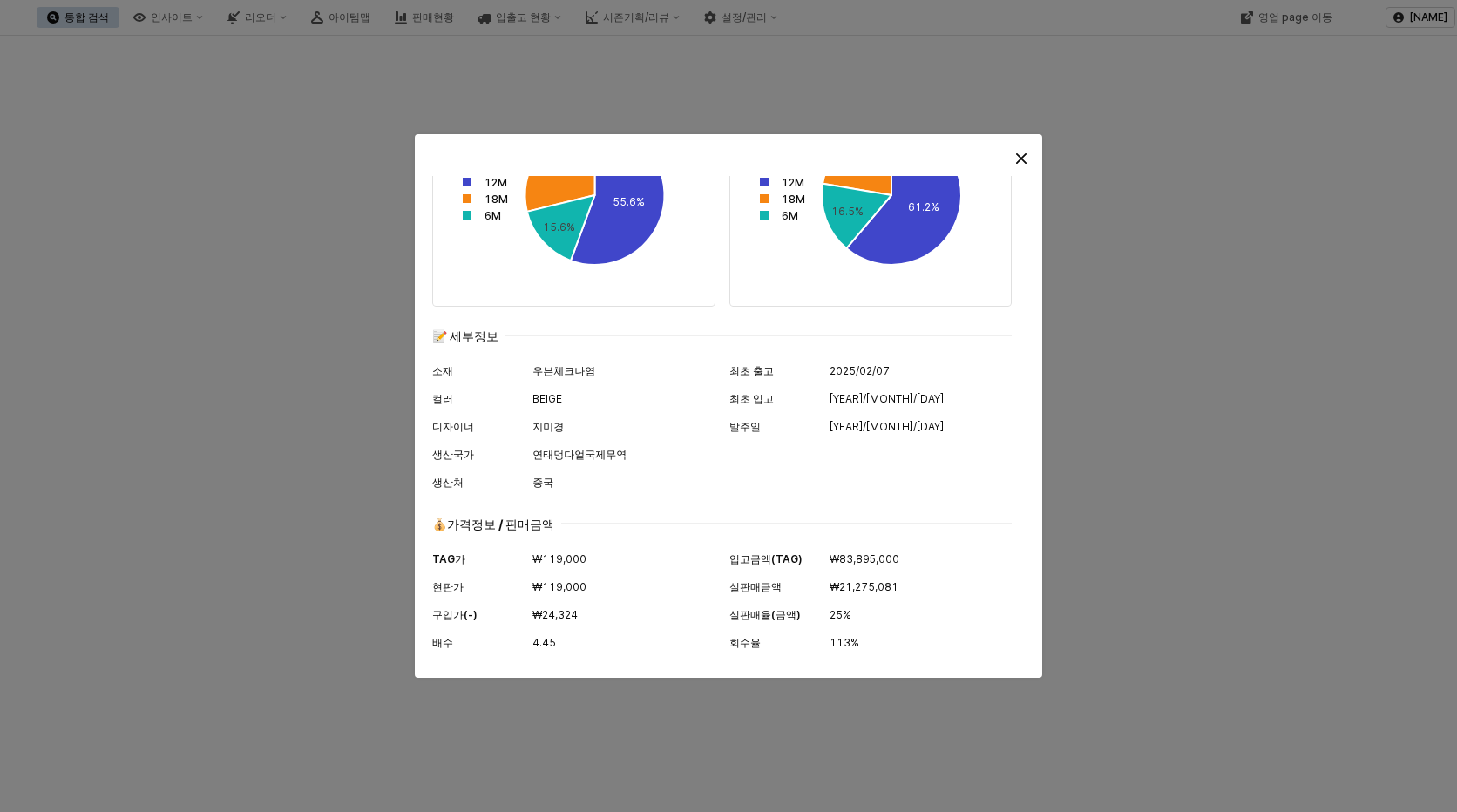 scroll, scrollTop: 885, scrollLeft: 0, axis: vertical 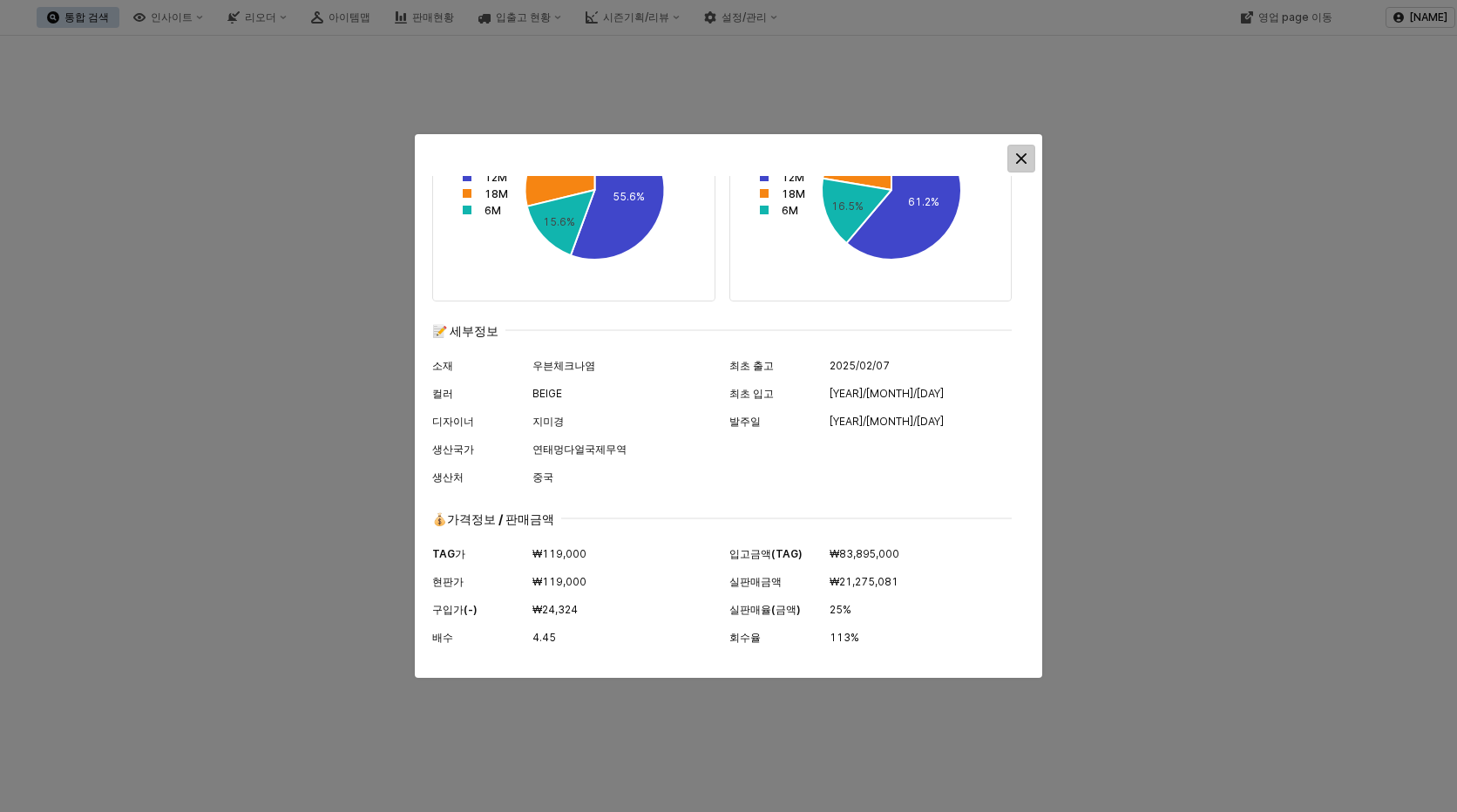 click at bounding box center [1021, 159] 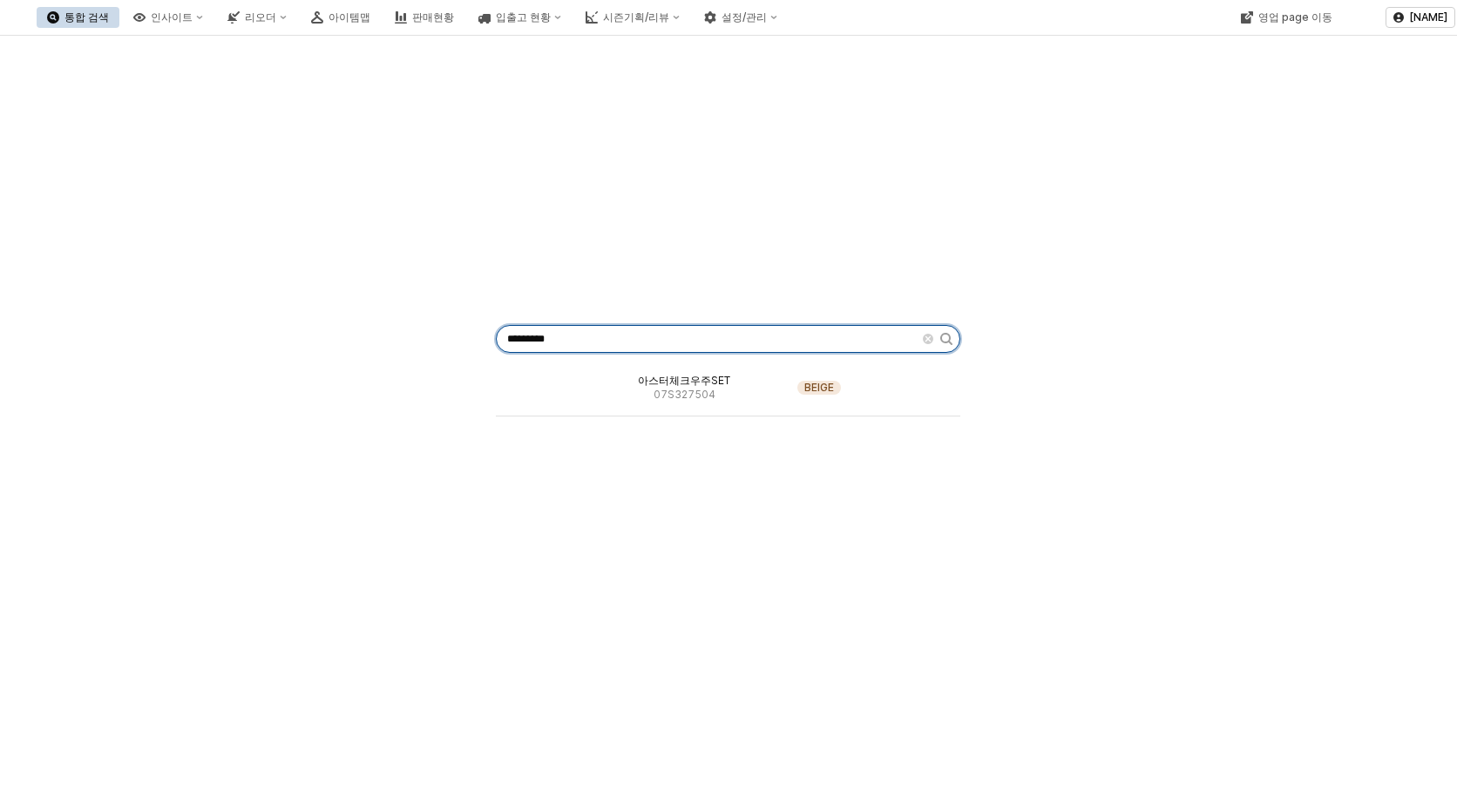 click on "*********" at bounding box center [709, 339] 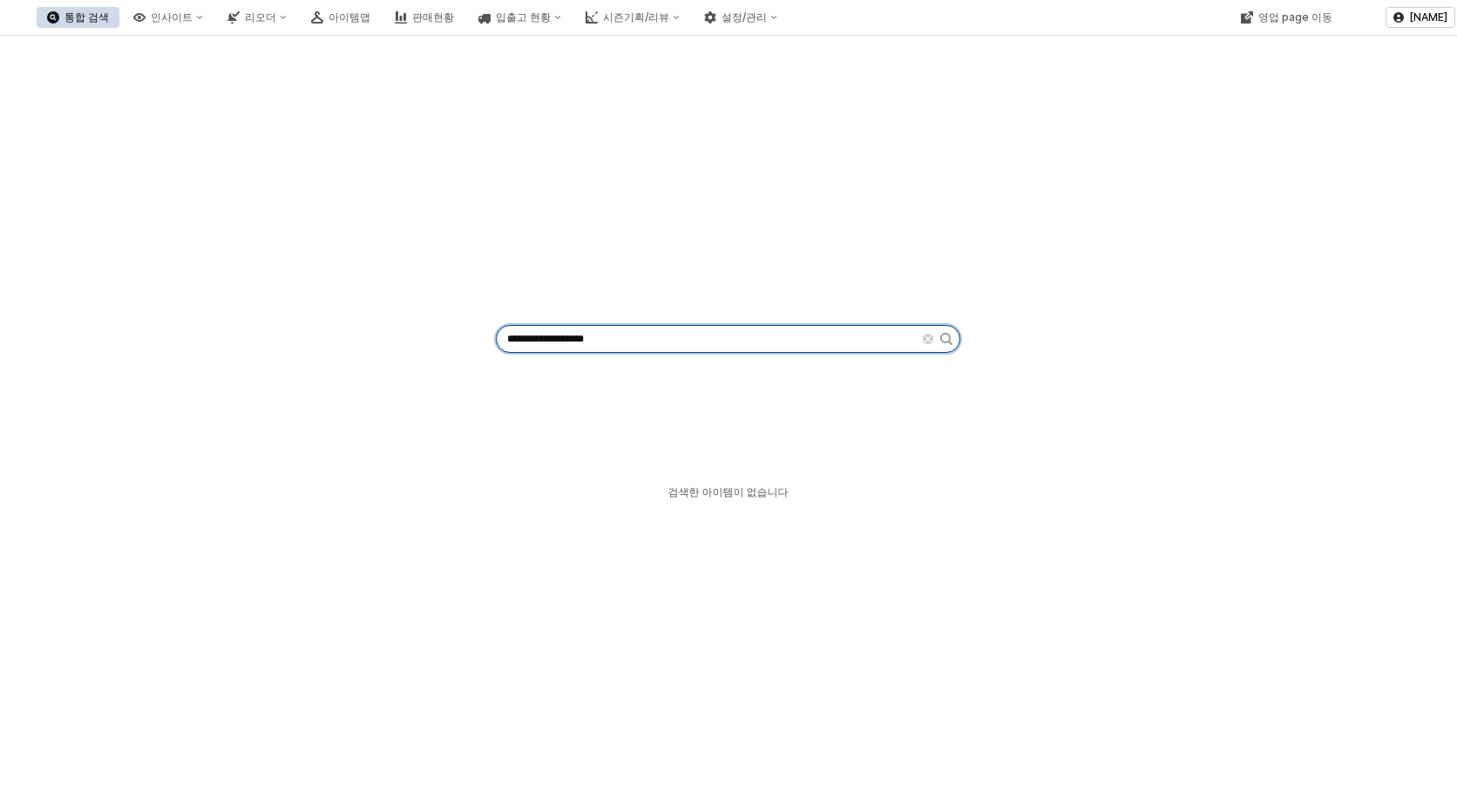 drag, startPoint x: 705, startPoint y: 343, endPoint x: 418, endPoint y: 343, distance: 287 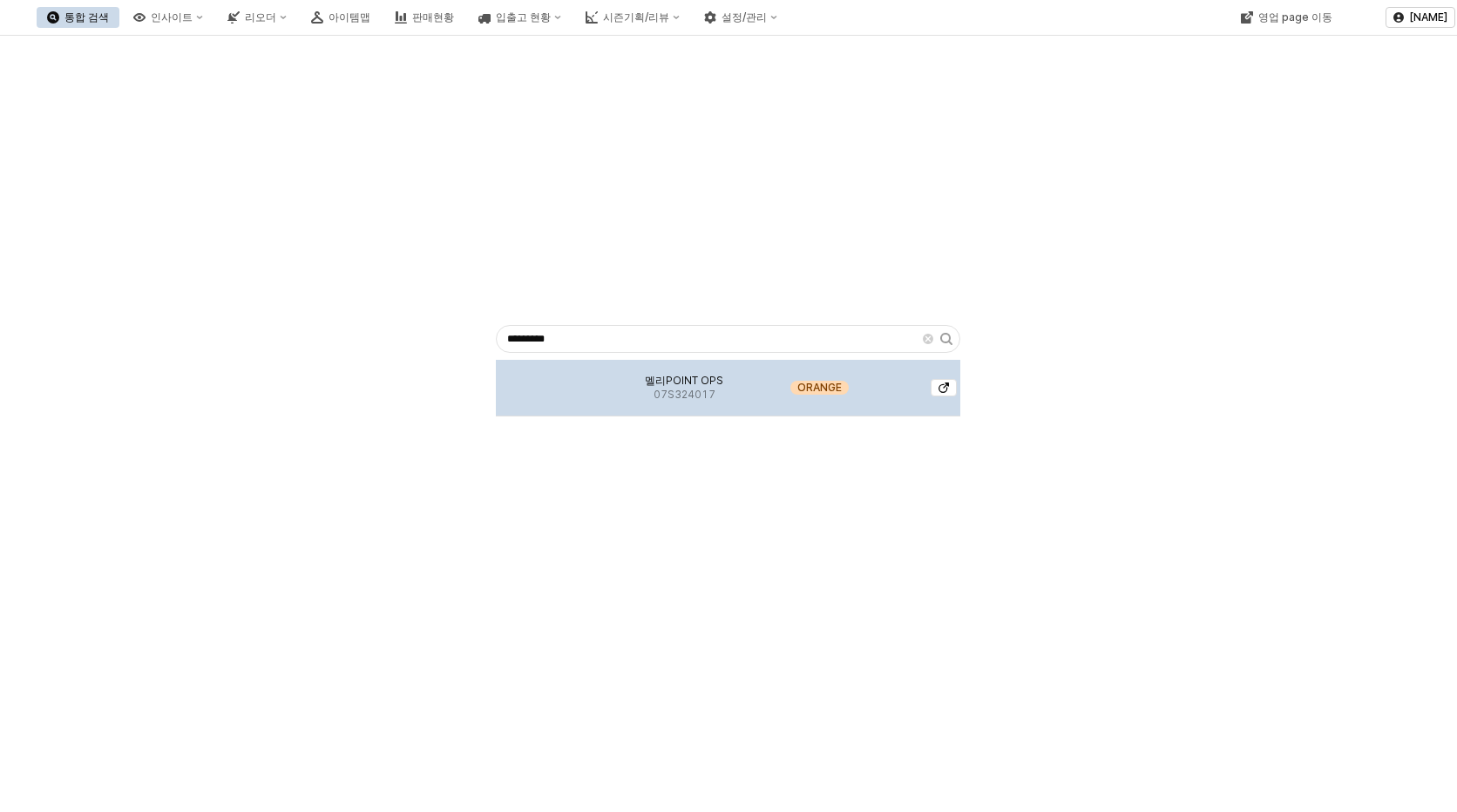 click on "멜리POINT OPS" at bounding box center [684, 381] 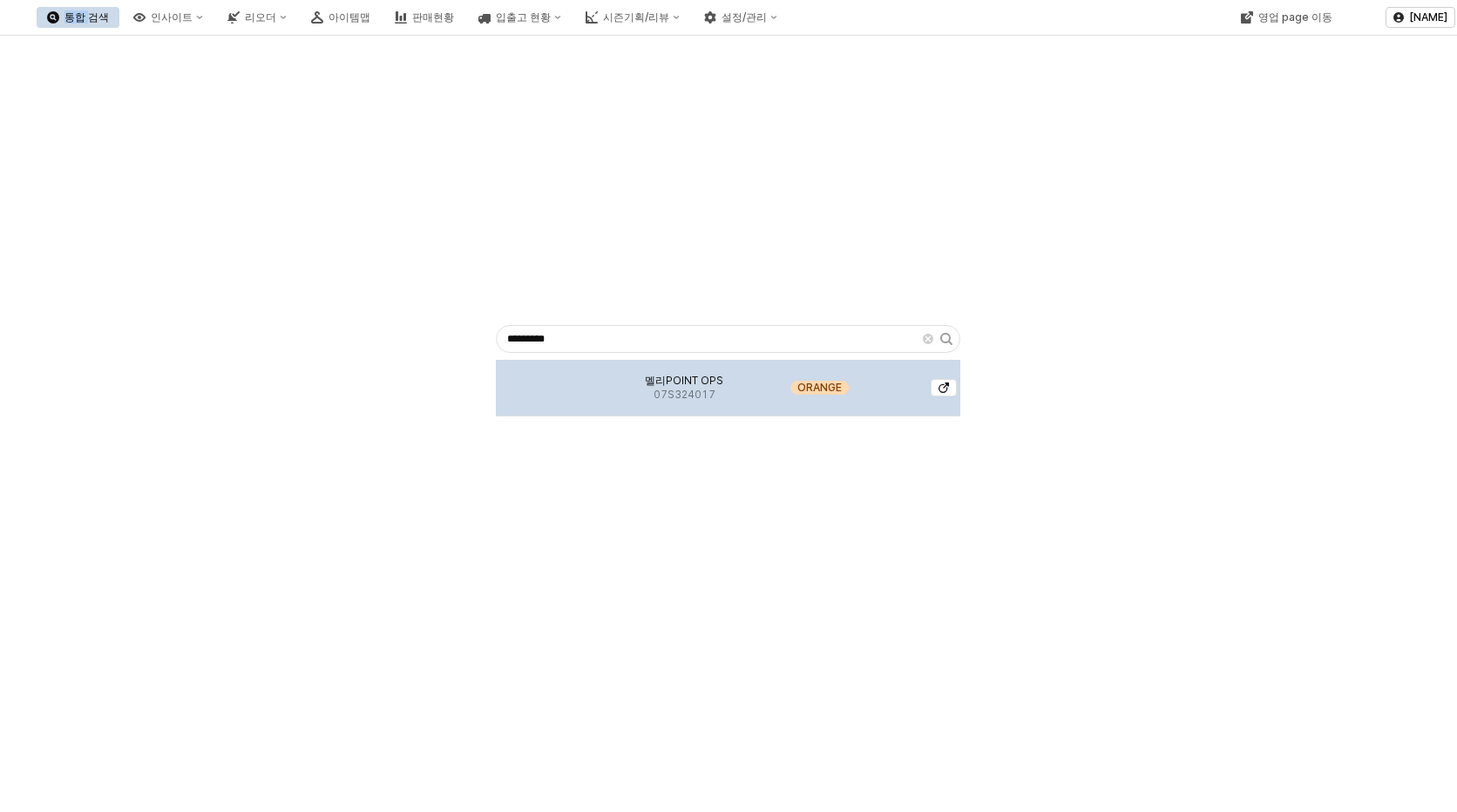 click at bounding box center (722, 242) 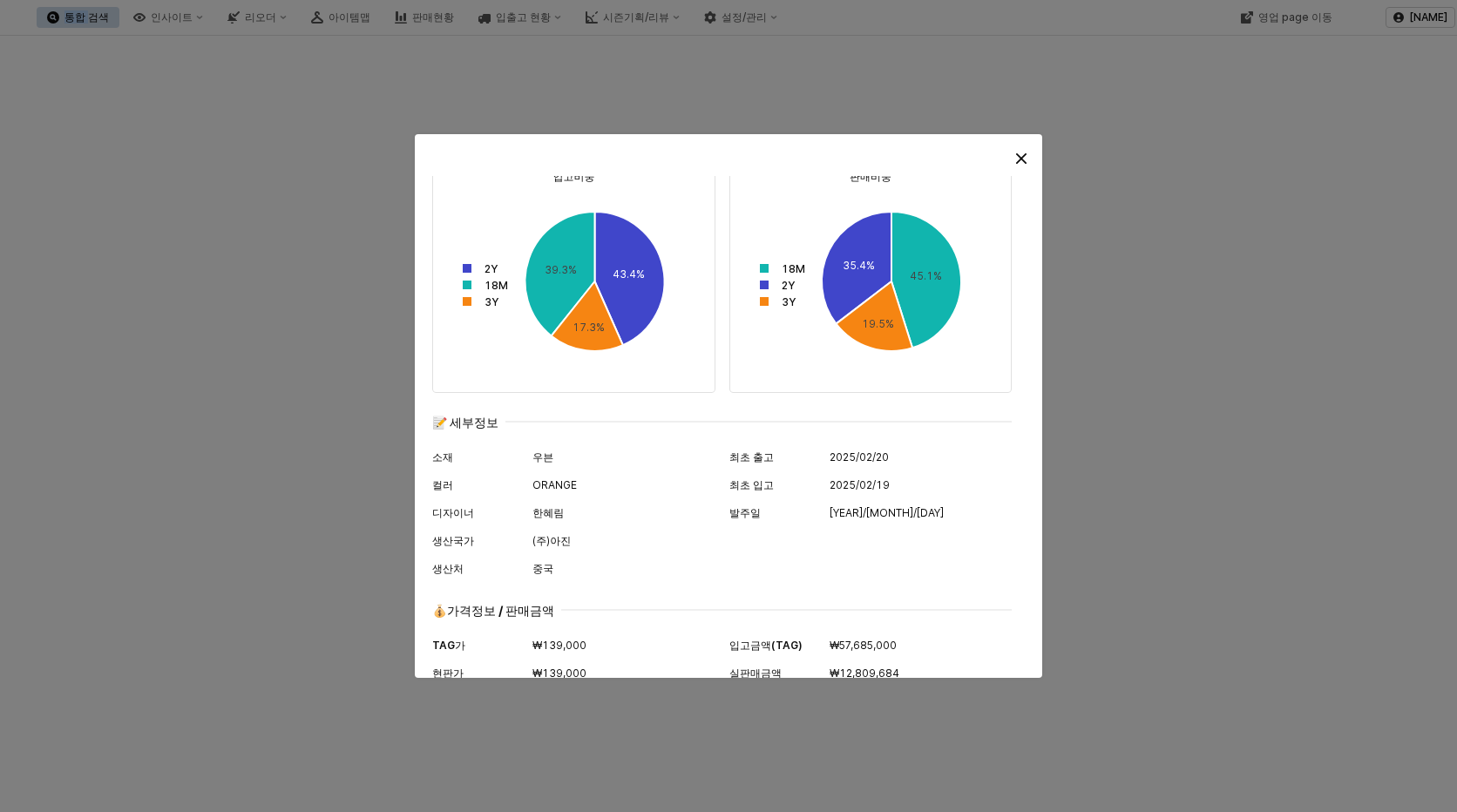 scroll, scrollTop: 885, scrollLeft: 0, axis: vertical 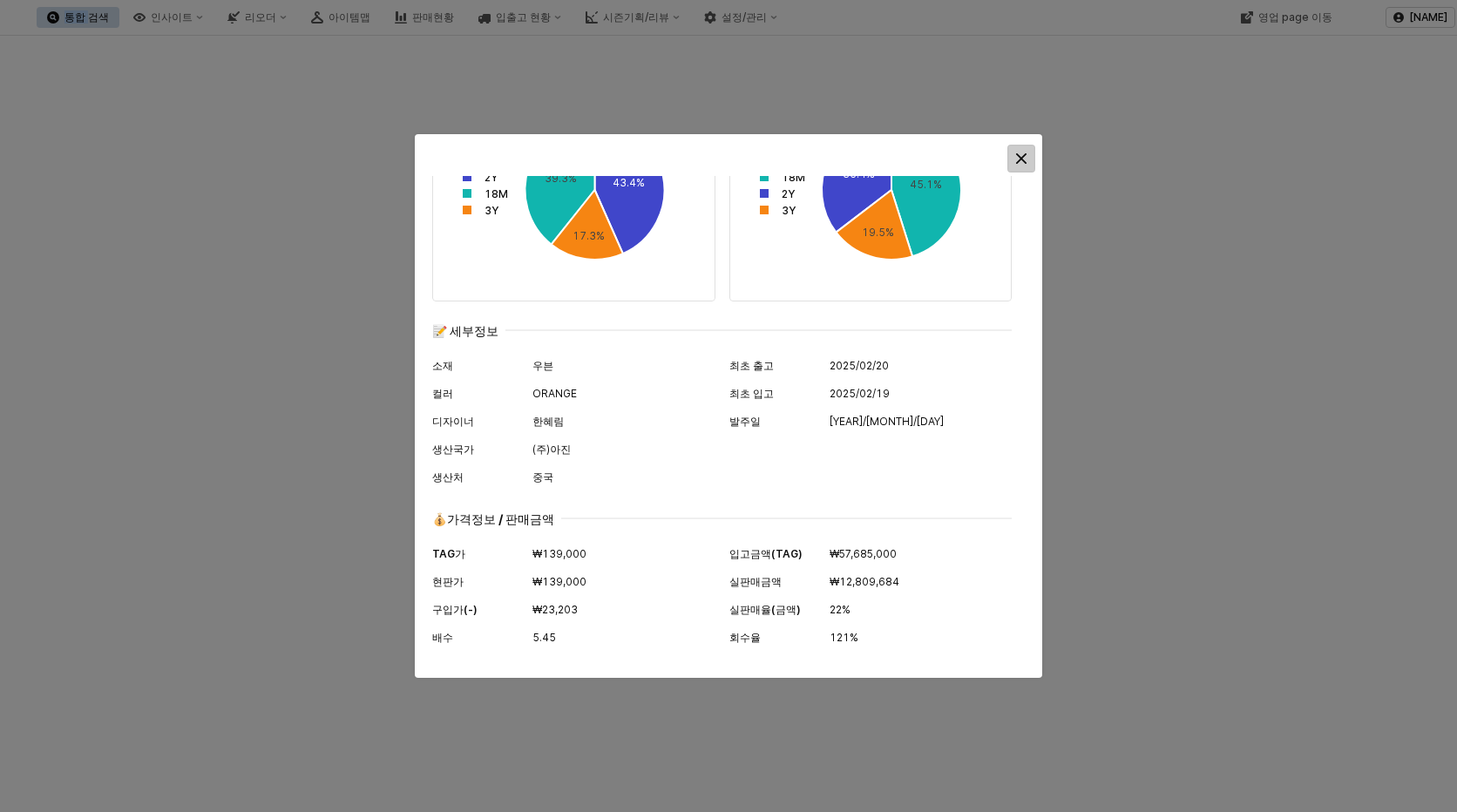 click at bounding box center [1021, 159] 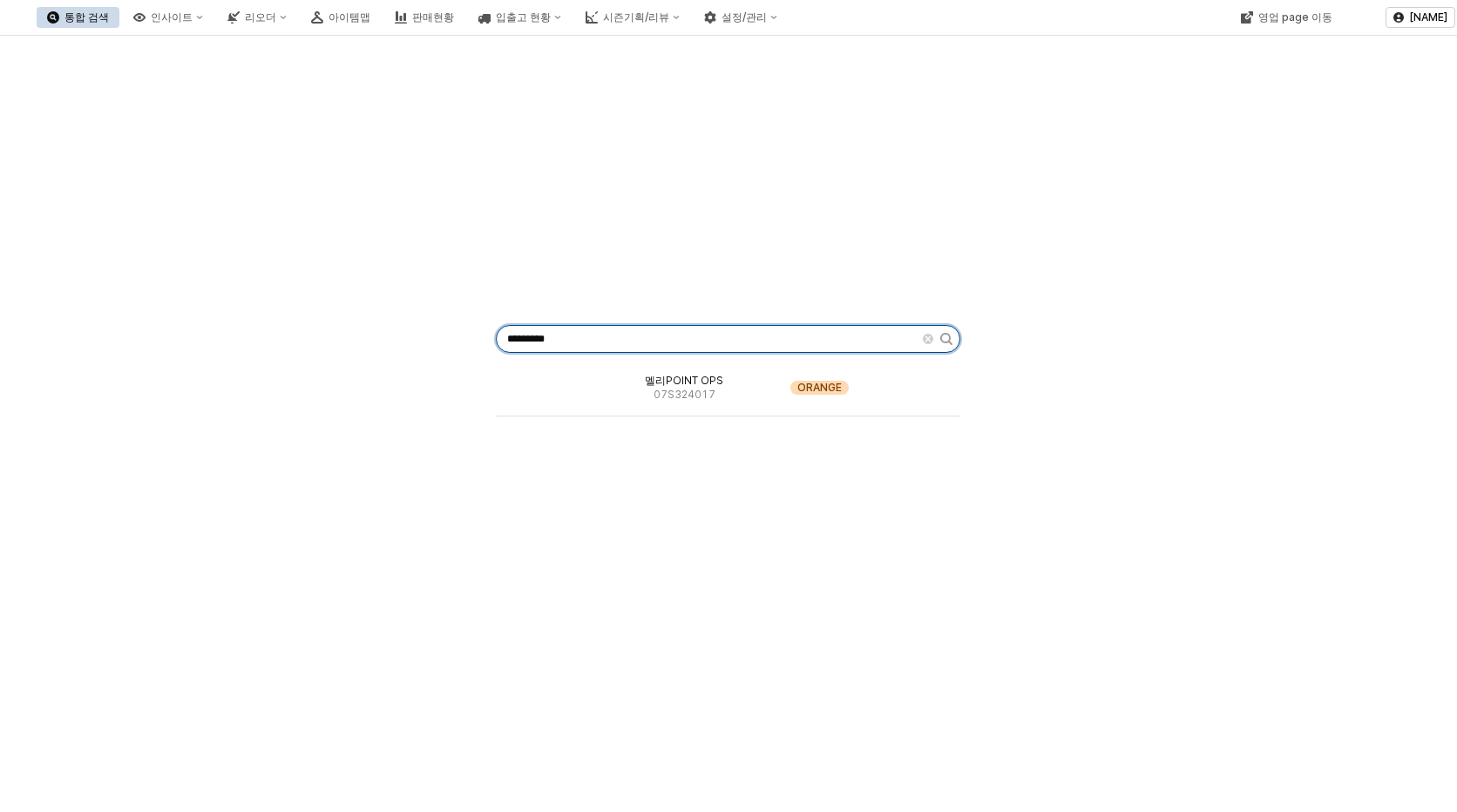 drag, startPoint x: 608, startPoint y: 338, endPoint x: 465, endPoint y: 316, distance: 144.68241 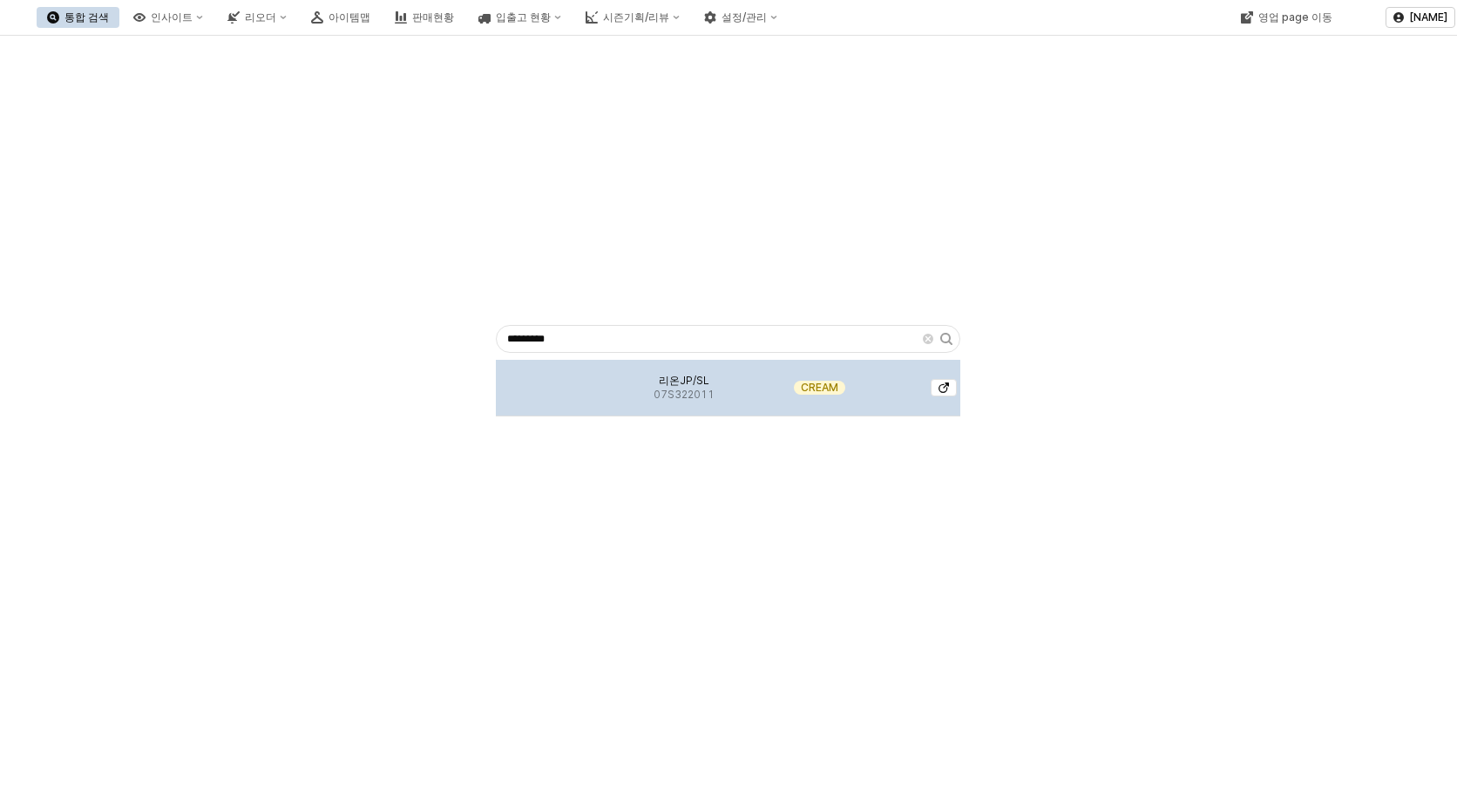 click on "리온JP/SL 07S322011" at bounding box center [684, 388] 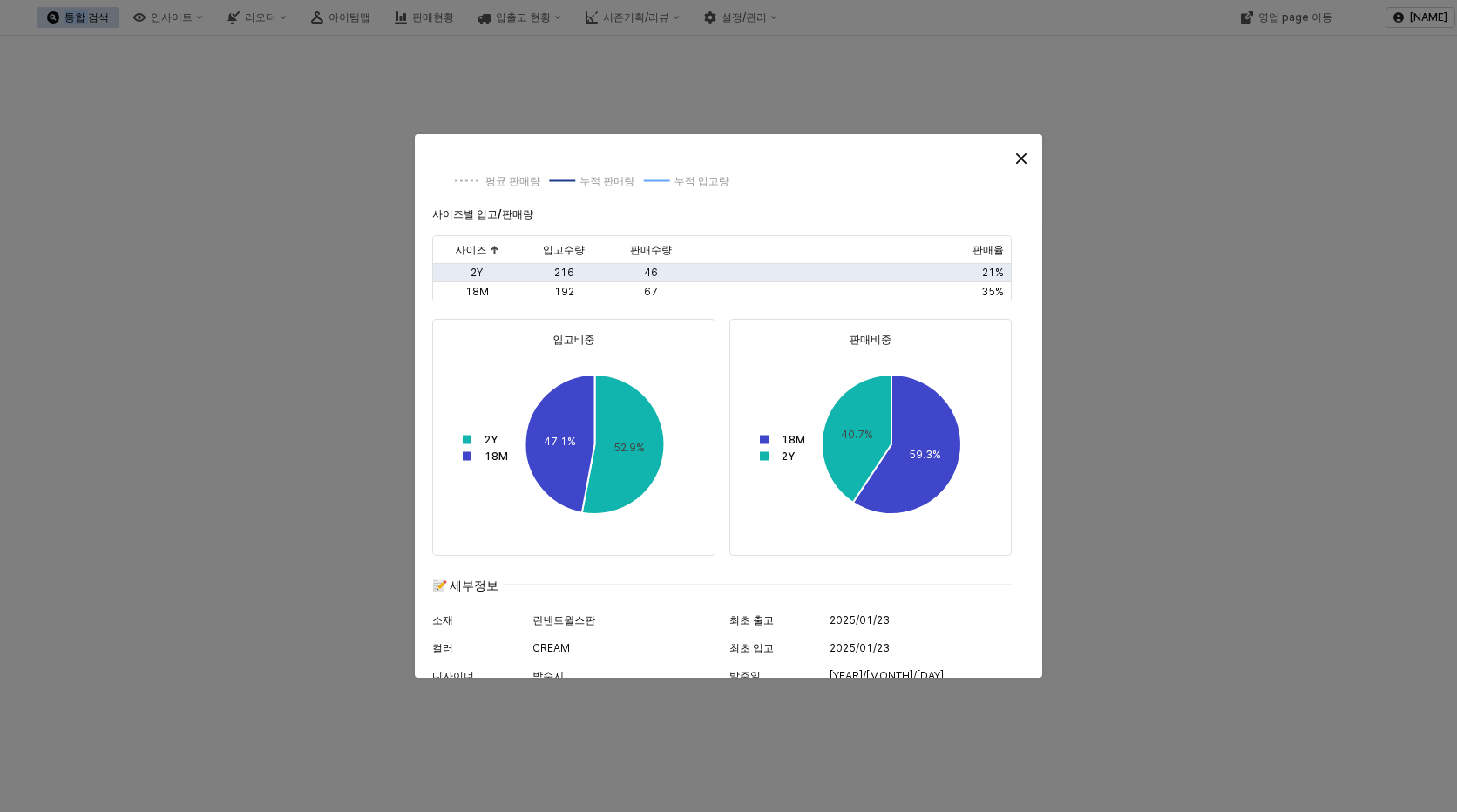 scroll, scrollTop: 864, scrollLeft: 0, axis: vertical 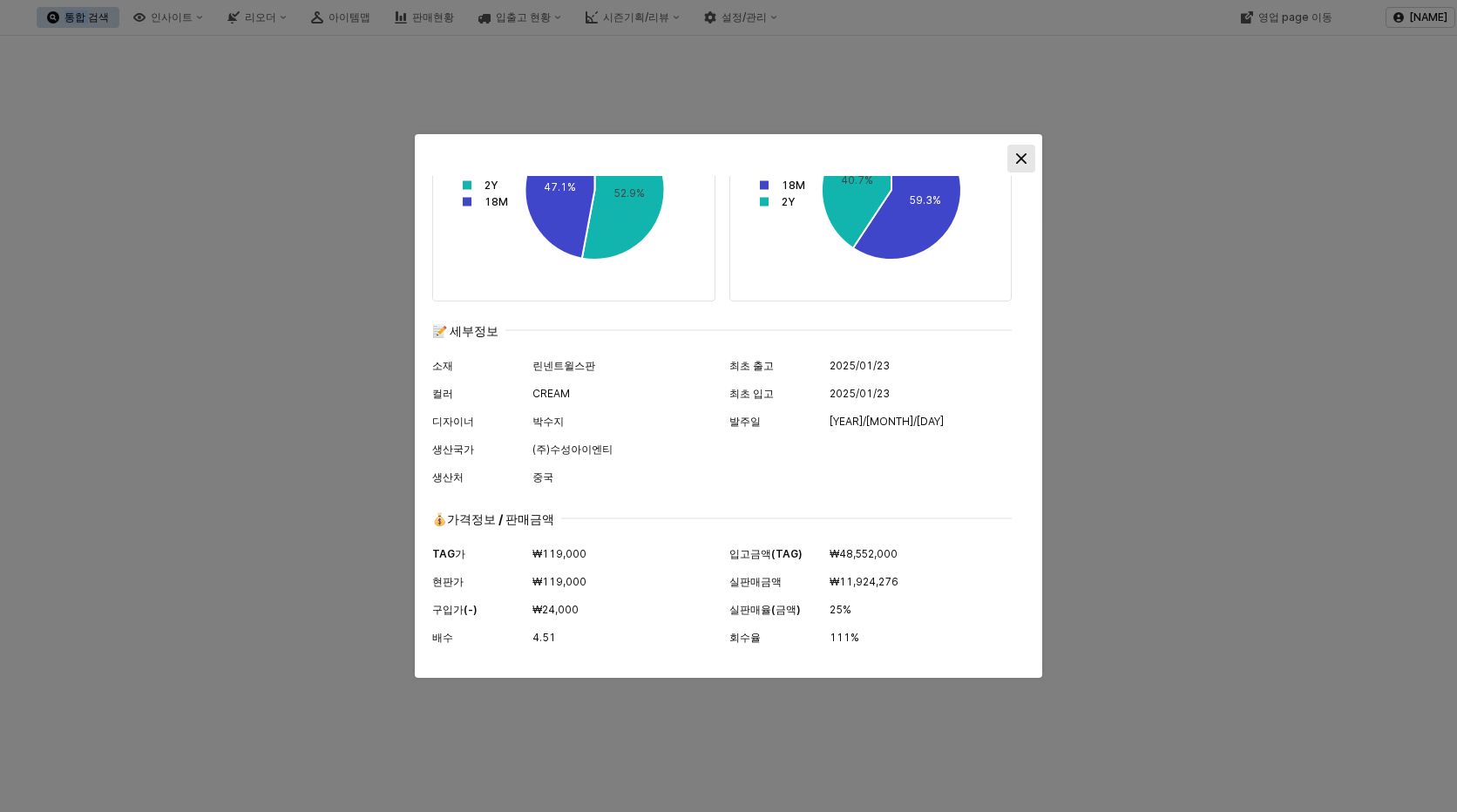 click at bounding box center (1021, 159) 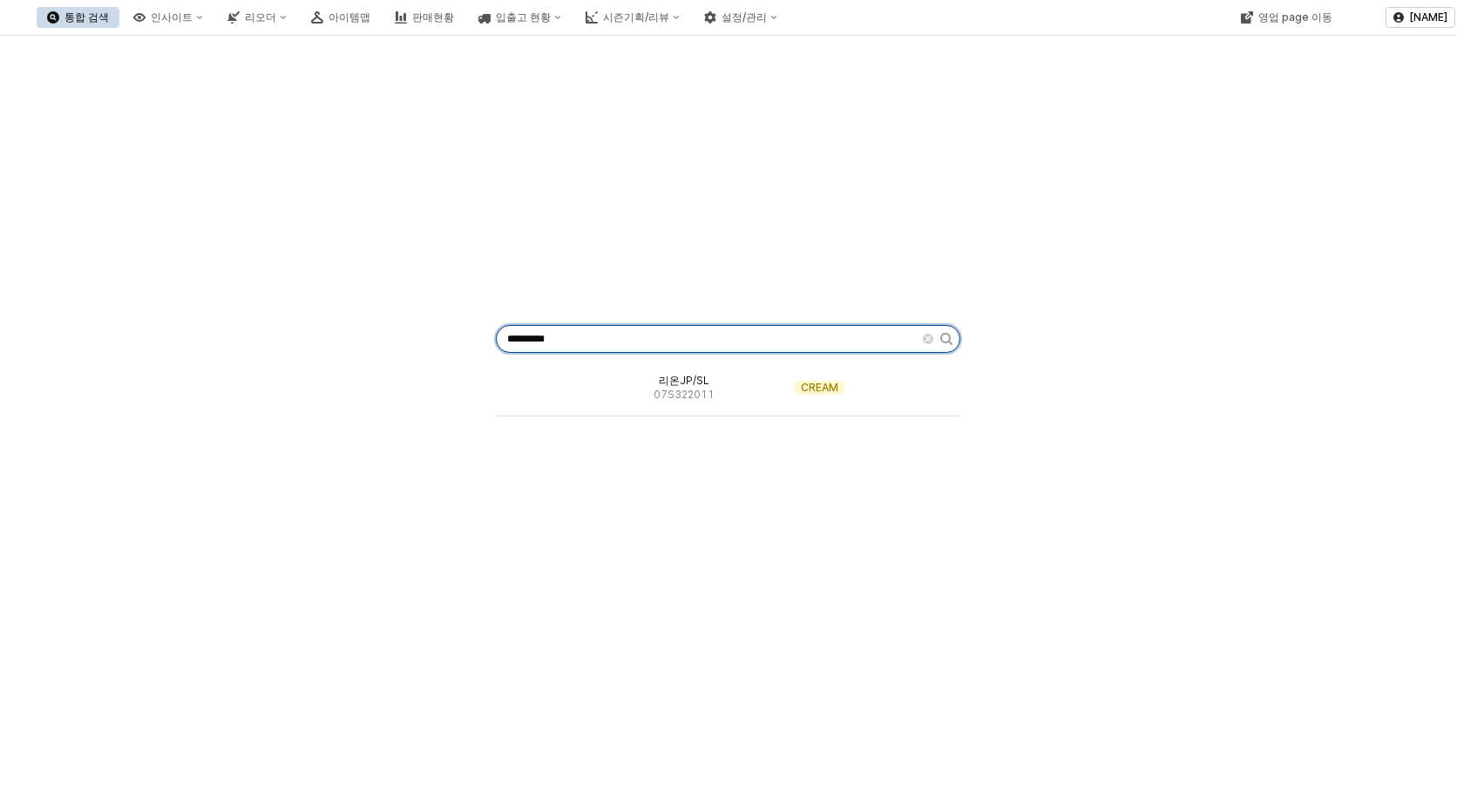 drag, startPoint x: 582, startPoint y: 344, endPoint x: 476, endPoint y: 340, distance: 106.07544 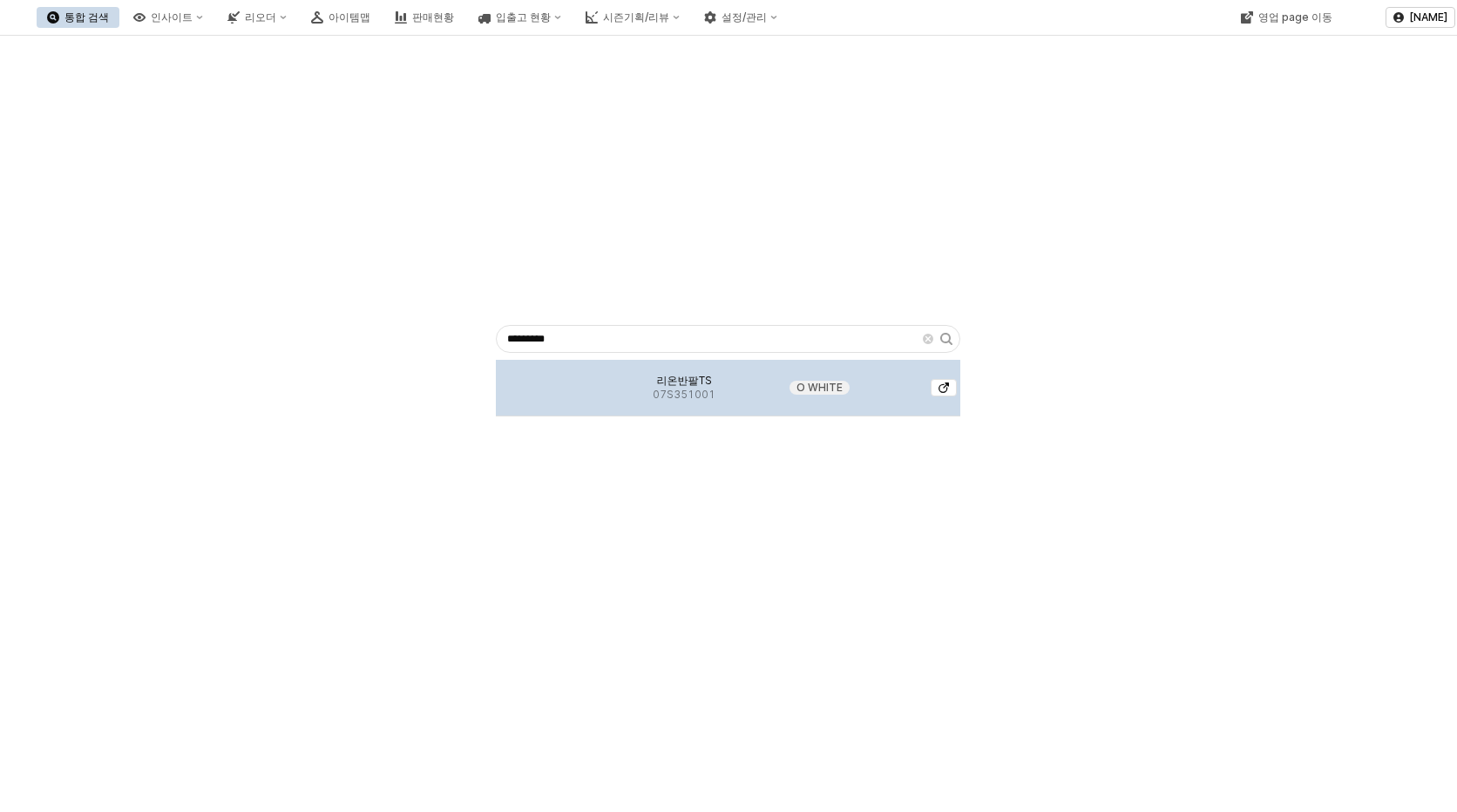 click on "리온반팔TS" at bounding box center [684, 381] 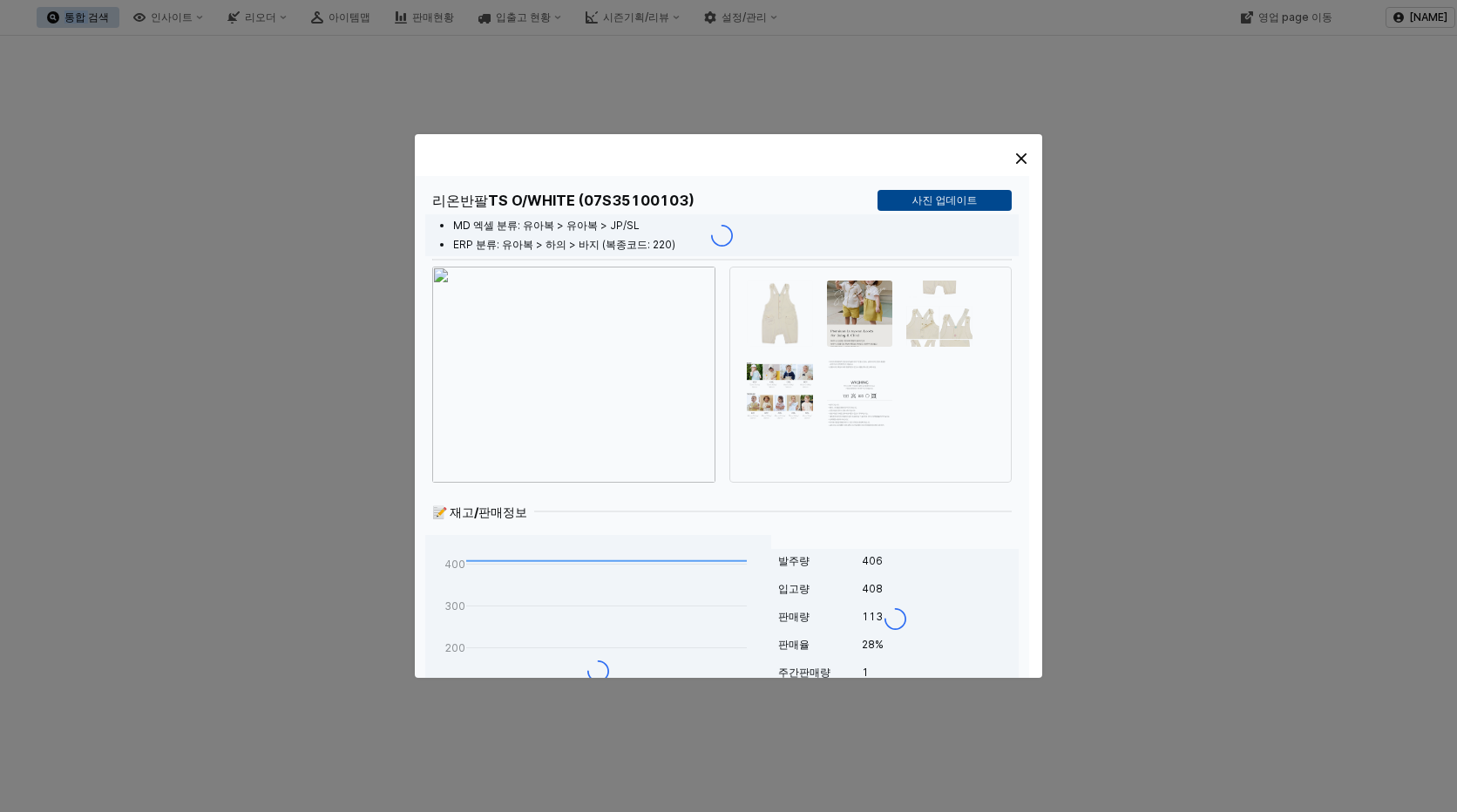 click at bounding box center [722, 235] 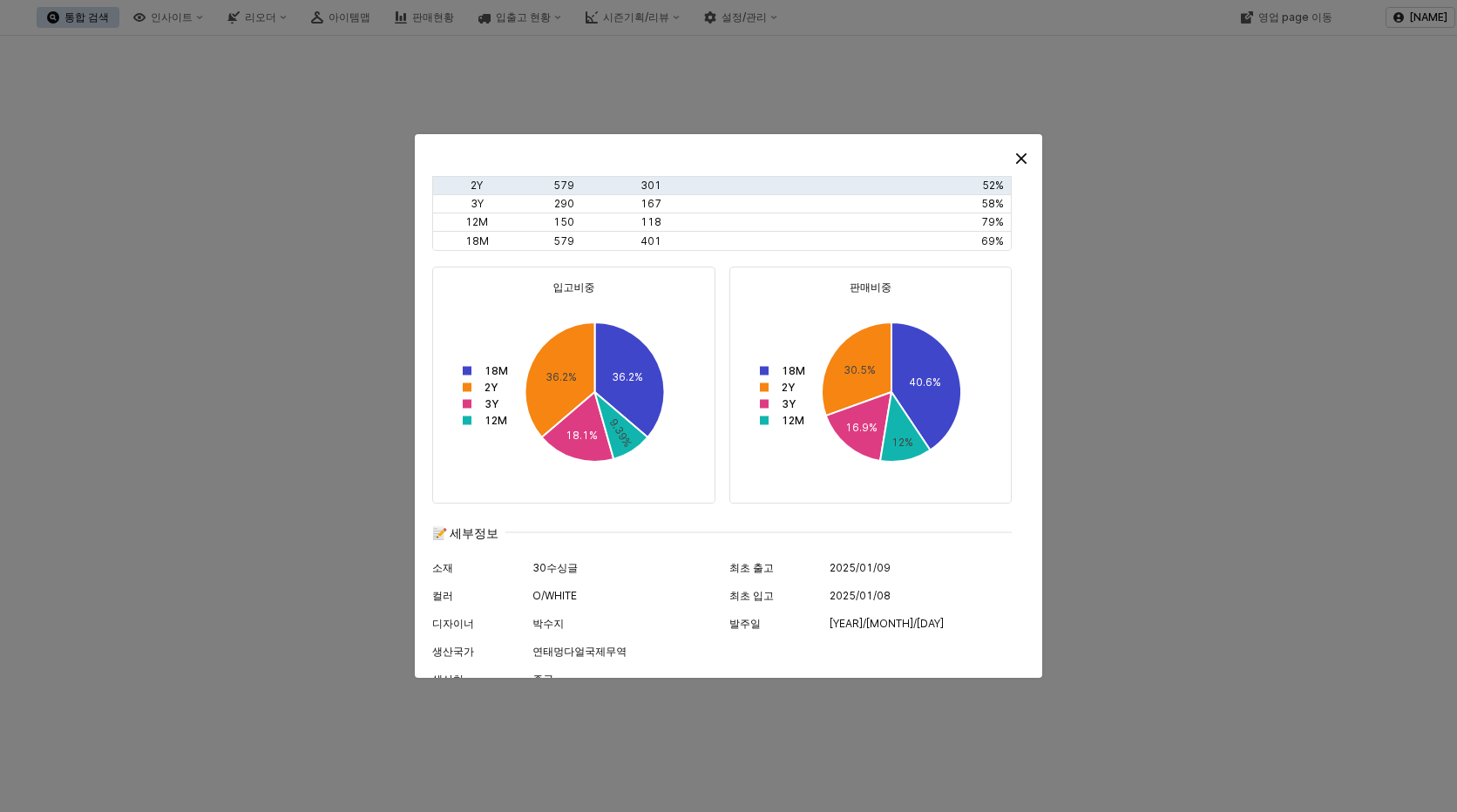 scroll, scrollTop: 899, scrollLeft: 0, axis: vertical 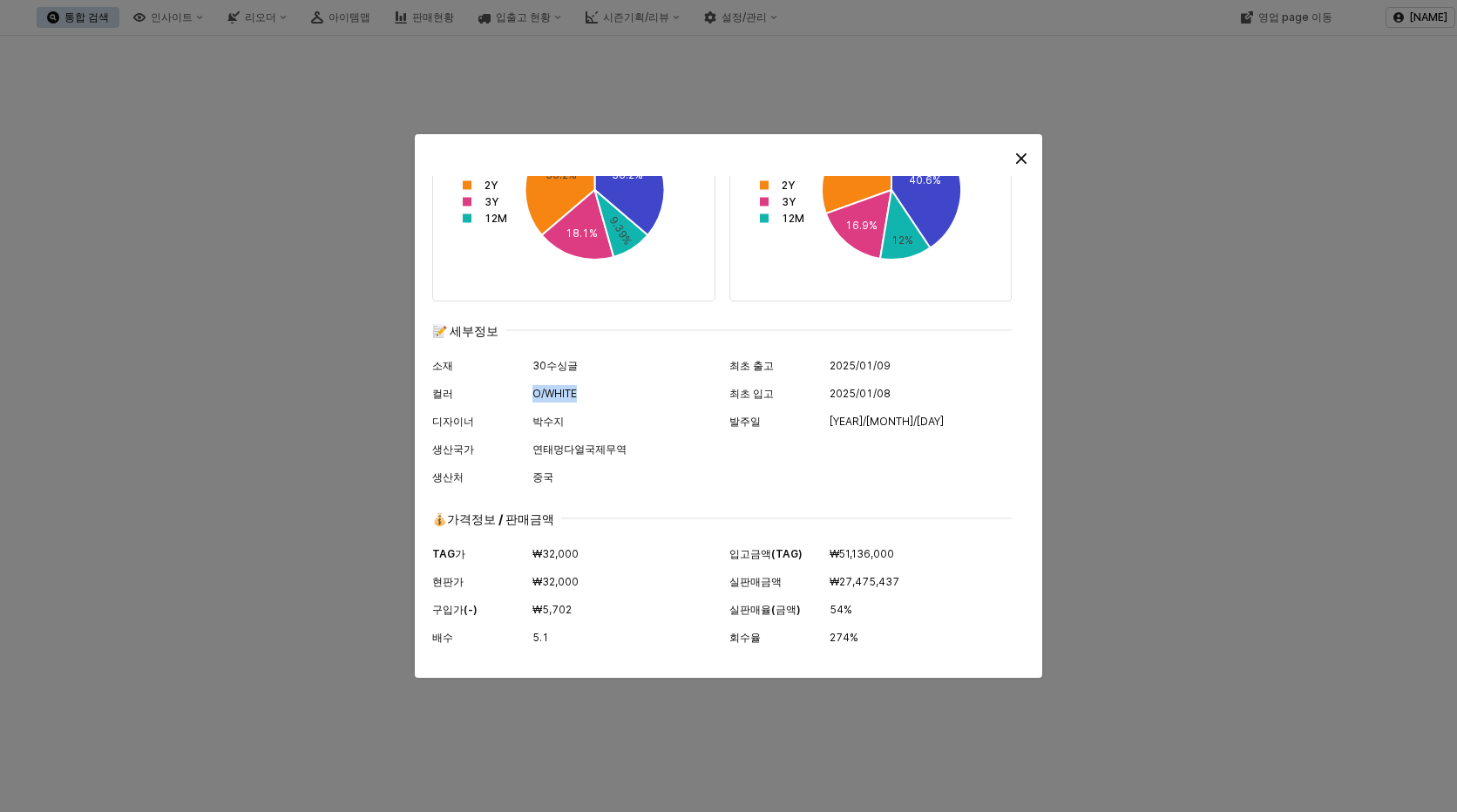 drag, startPoint x: 532, startPoint y: 394, endPoint x: 575, endPoint y: 387, distance: 43.566042 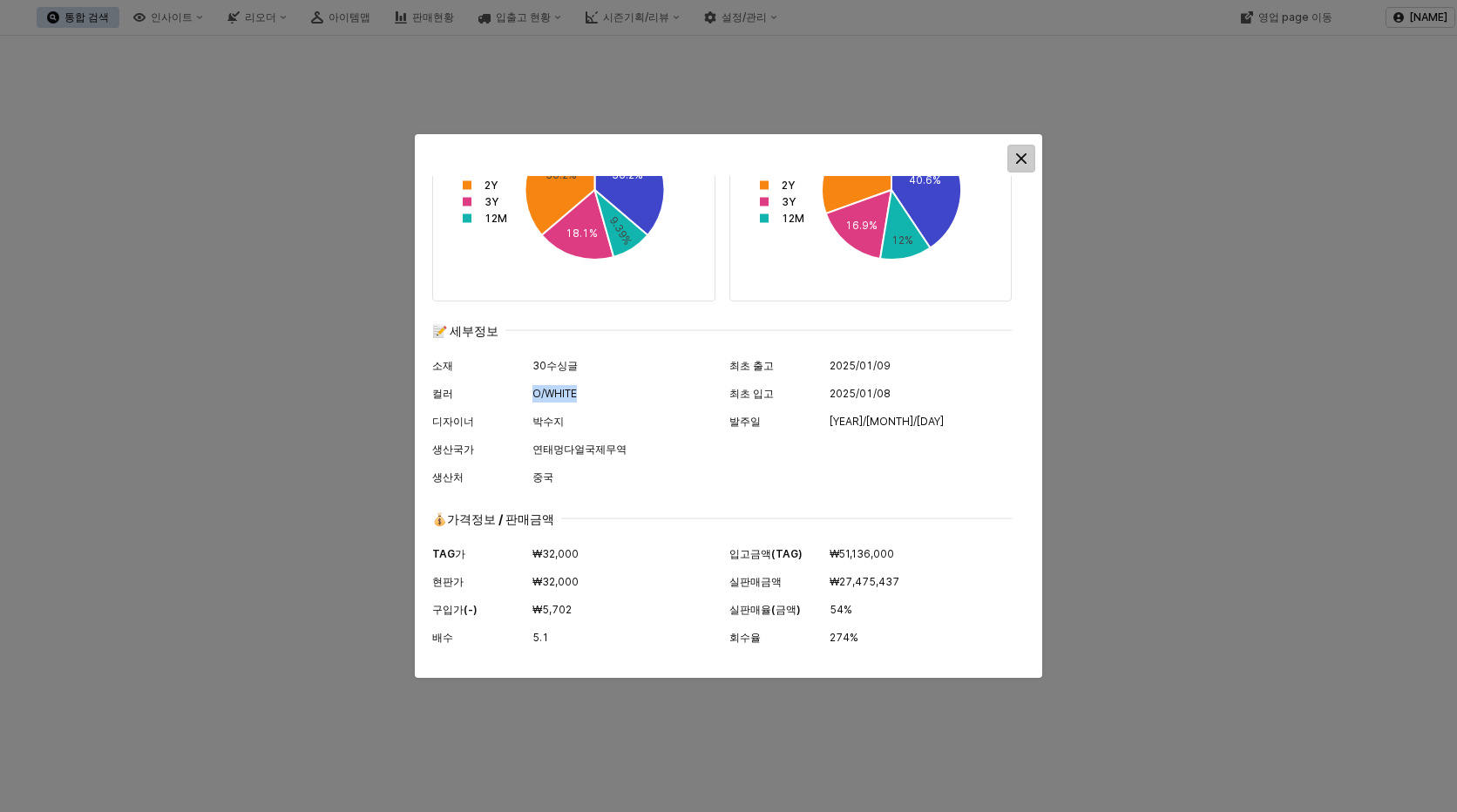 click at bounding box center [1021, 159] 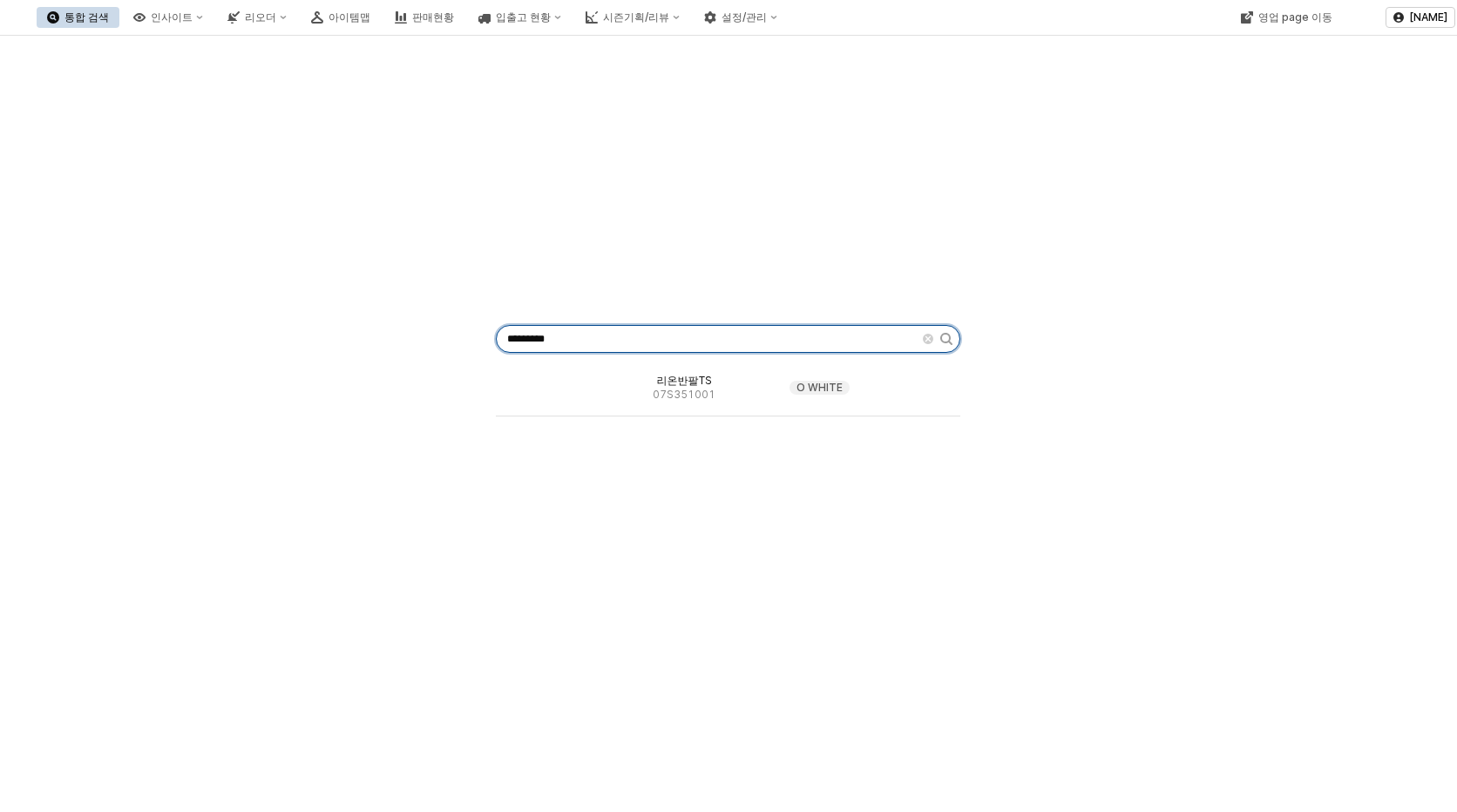 drag, startPoint x: 567, startPoint y: 338, endPoint x: 458, endPoint y: 330, distance: 109.29318 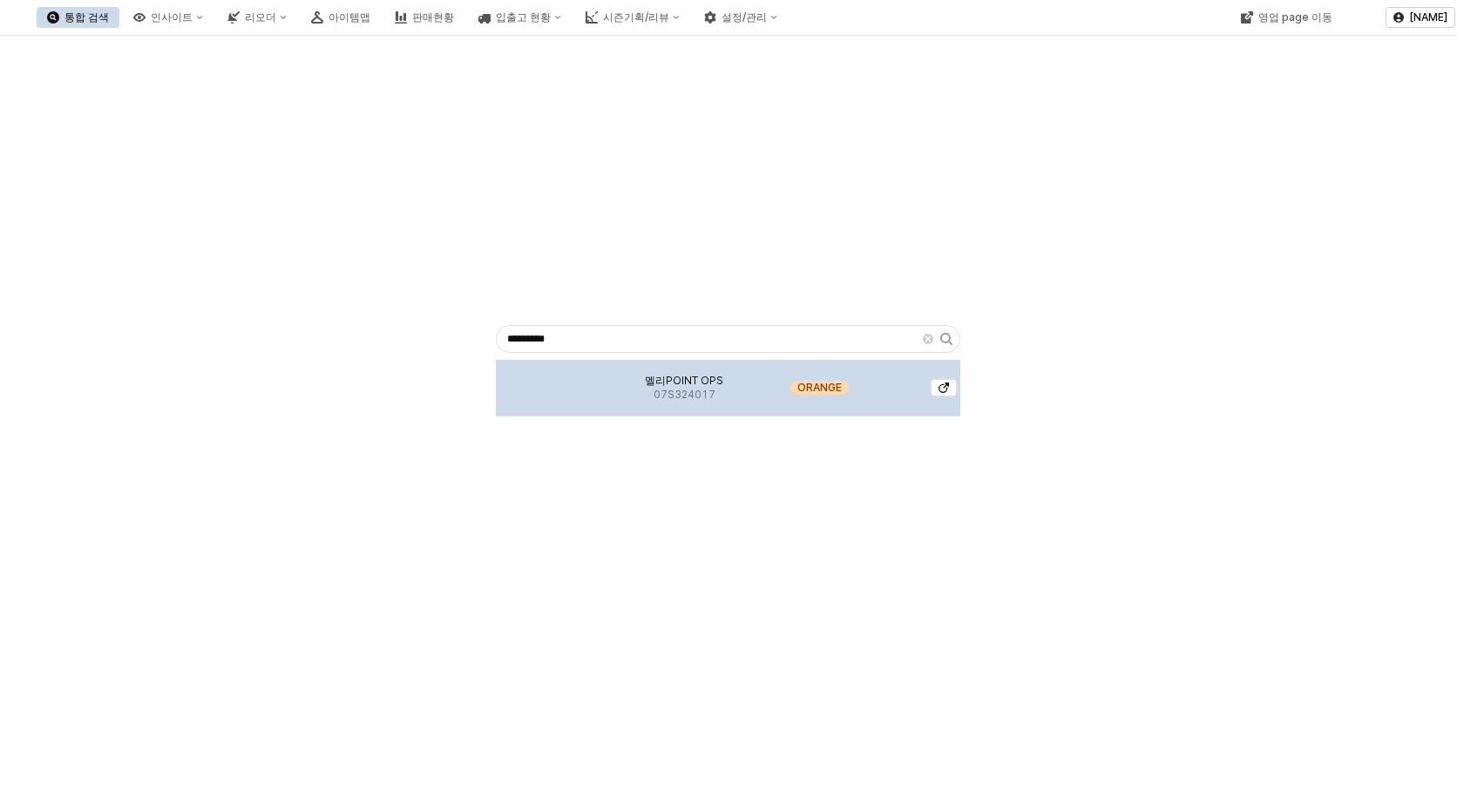 click on "멜리POINT OPS 07S324017" at bounding box center (684, 388) 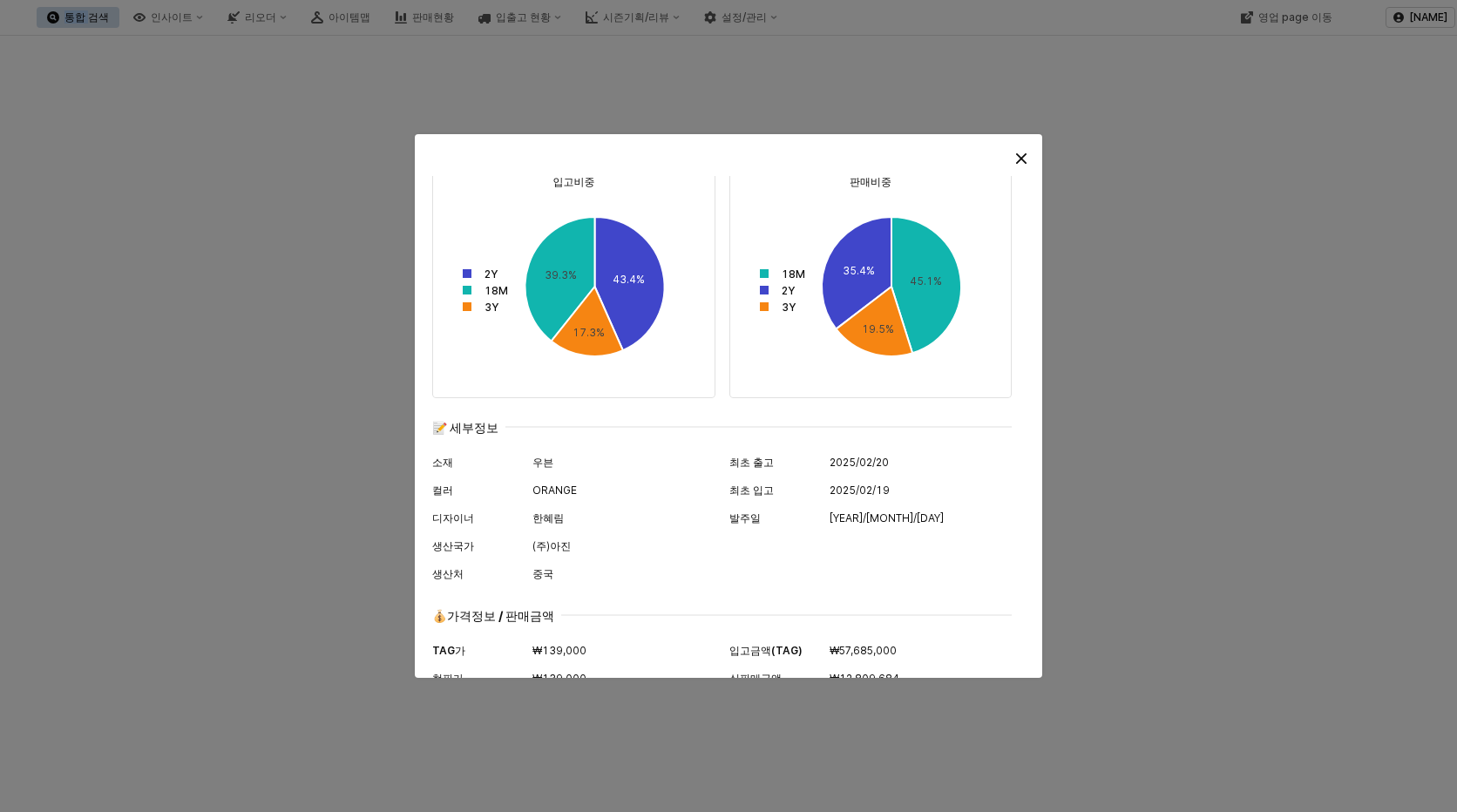 scroll, scrollTop: 871, scrollLeft: 0, axis: vertical 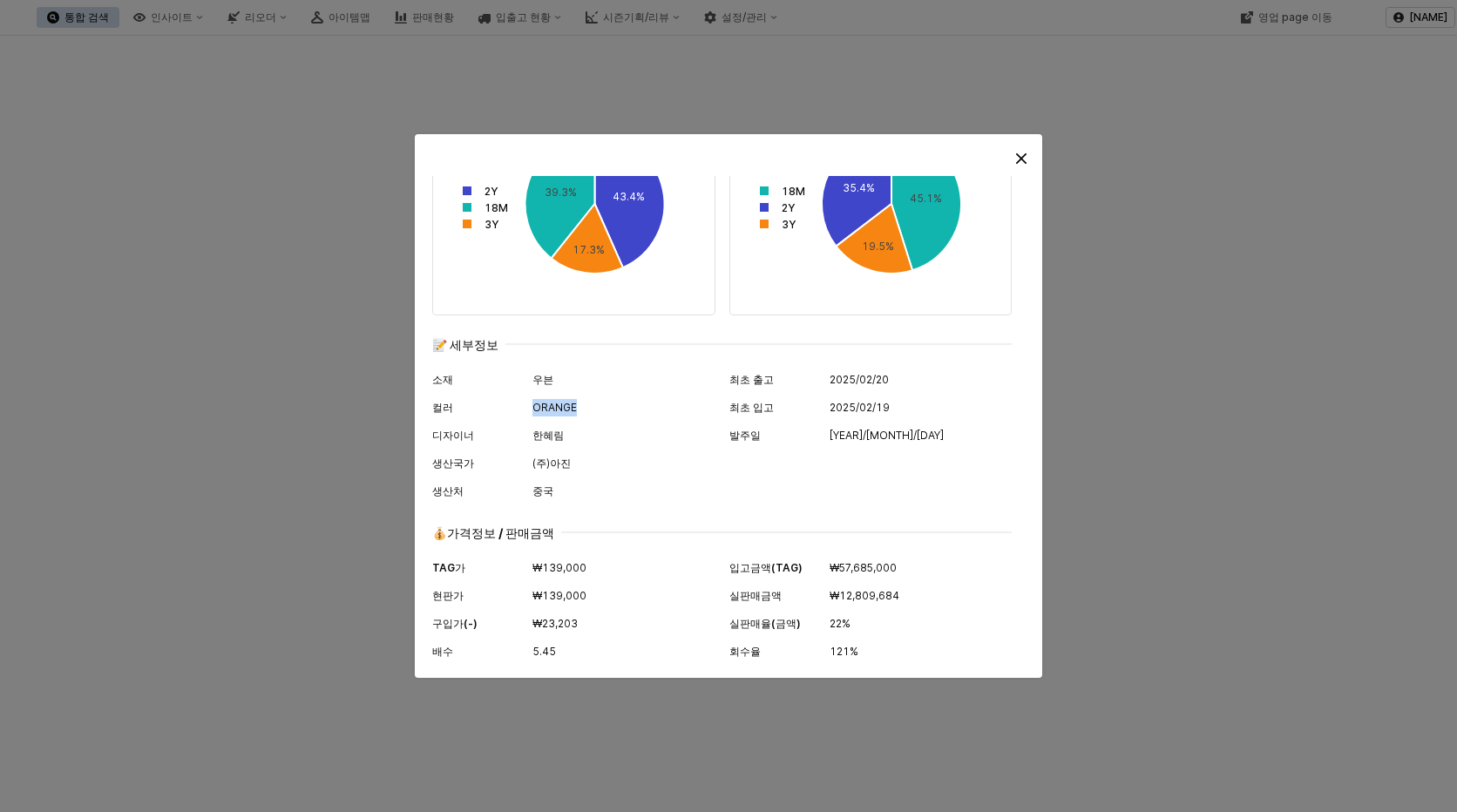 drag, startPoint x: 529, startPoint y: 407, endPoint x: 574, endPoint y: 407, distance: 45 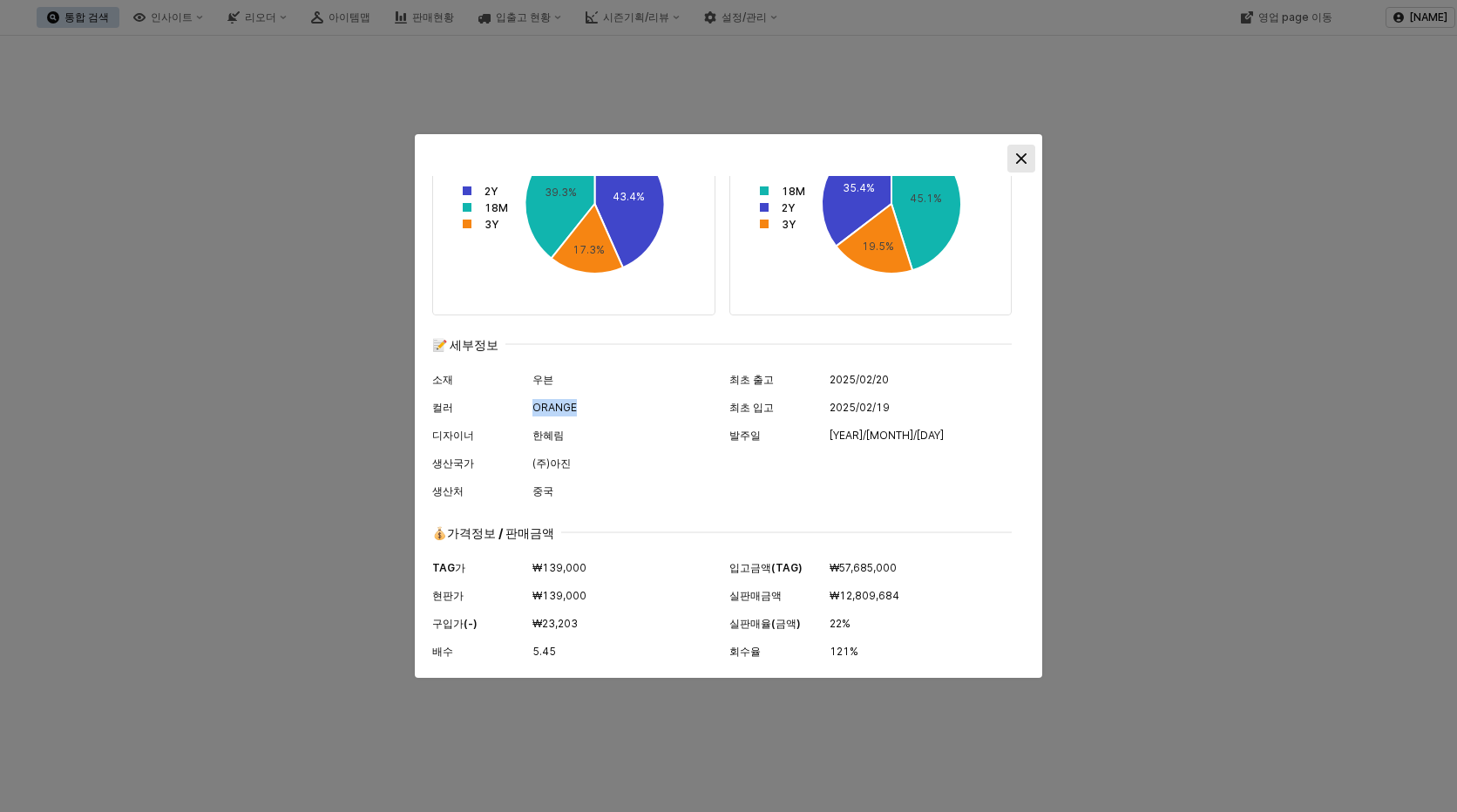 click at bounding box center (1021, 159) 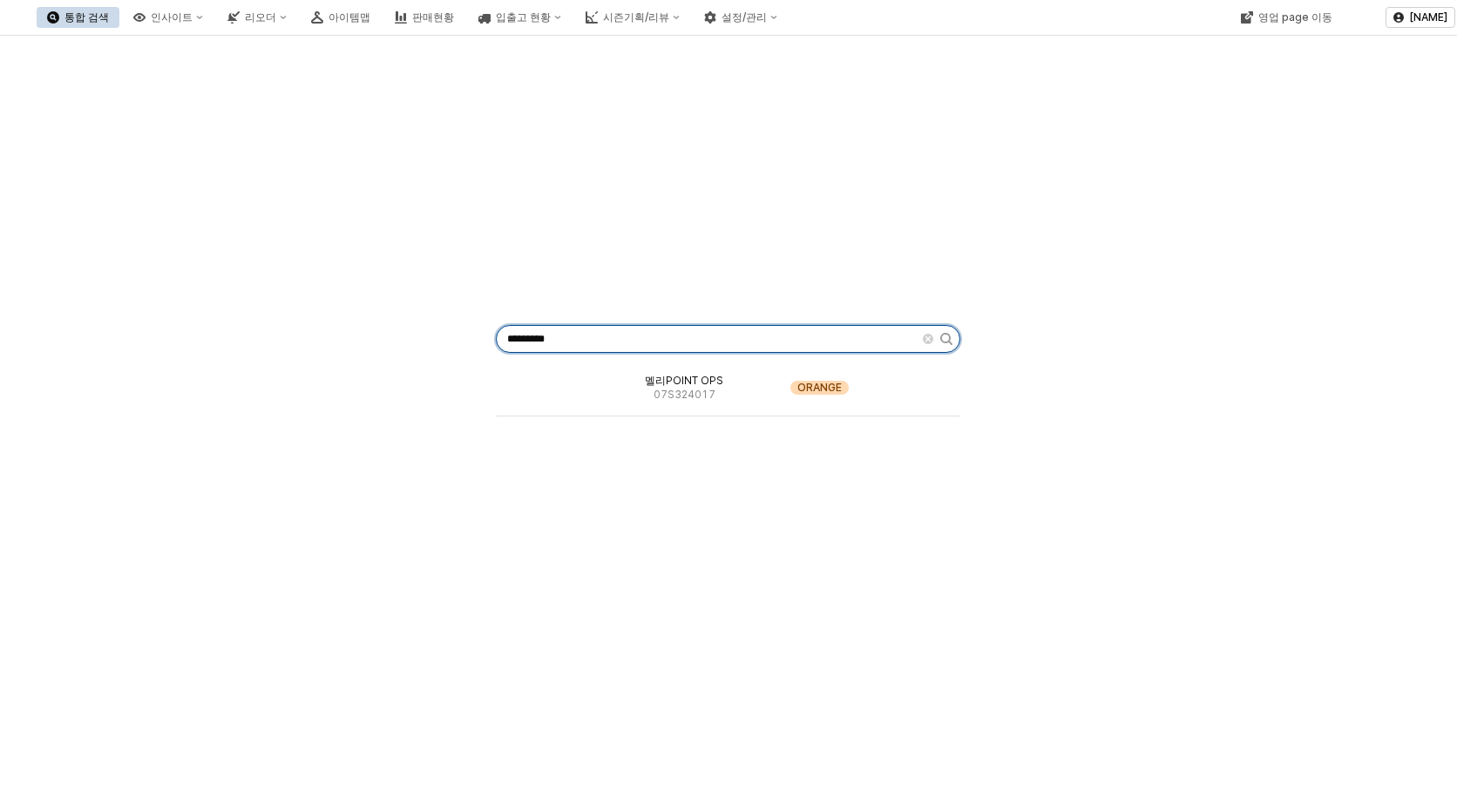 drag, startPoint x: 661, startPoint y: 342, endPoint x: 434, endPoint y: 314, distance: 228.72035 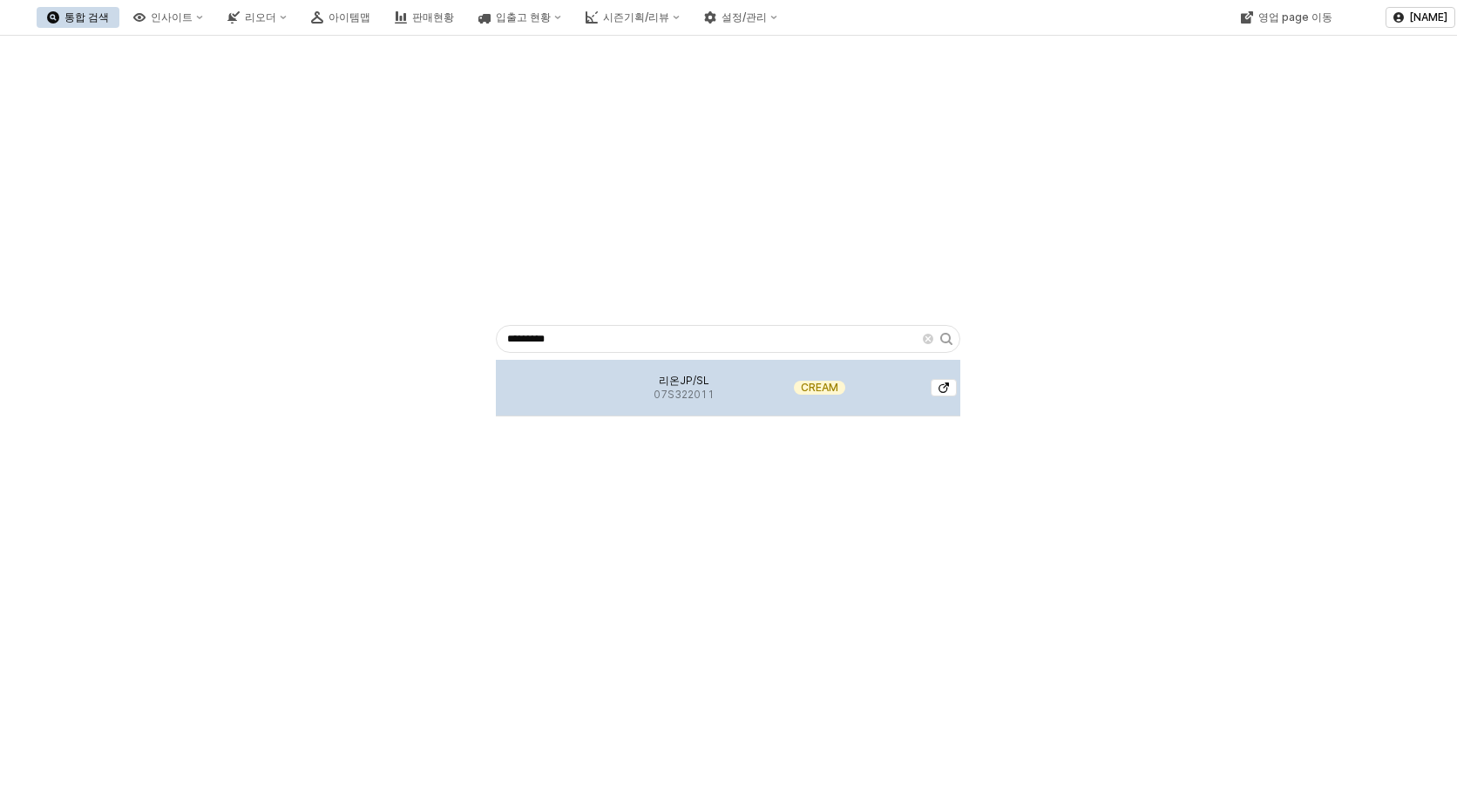 click on "리온JP/SL 07S322011" at bounding box center [684, 388] 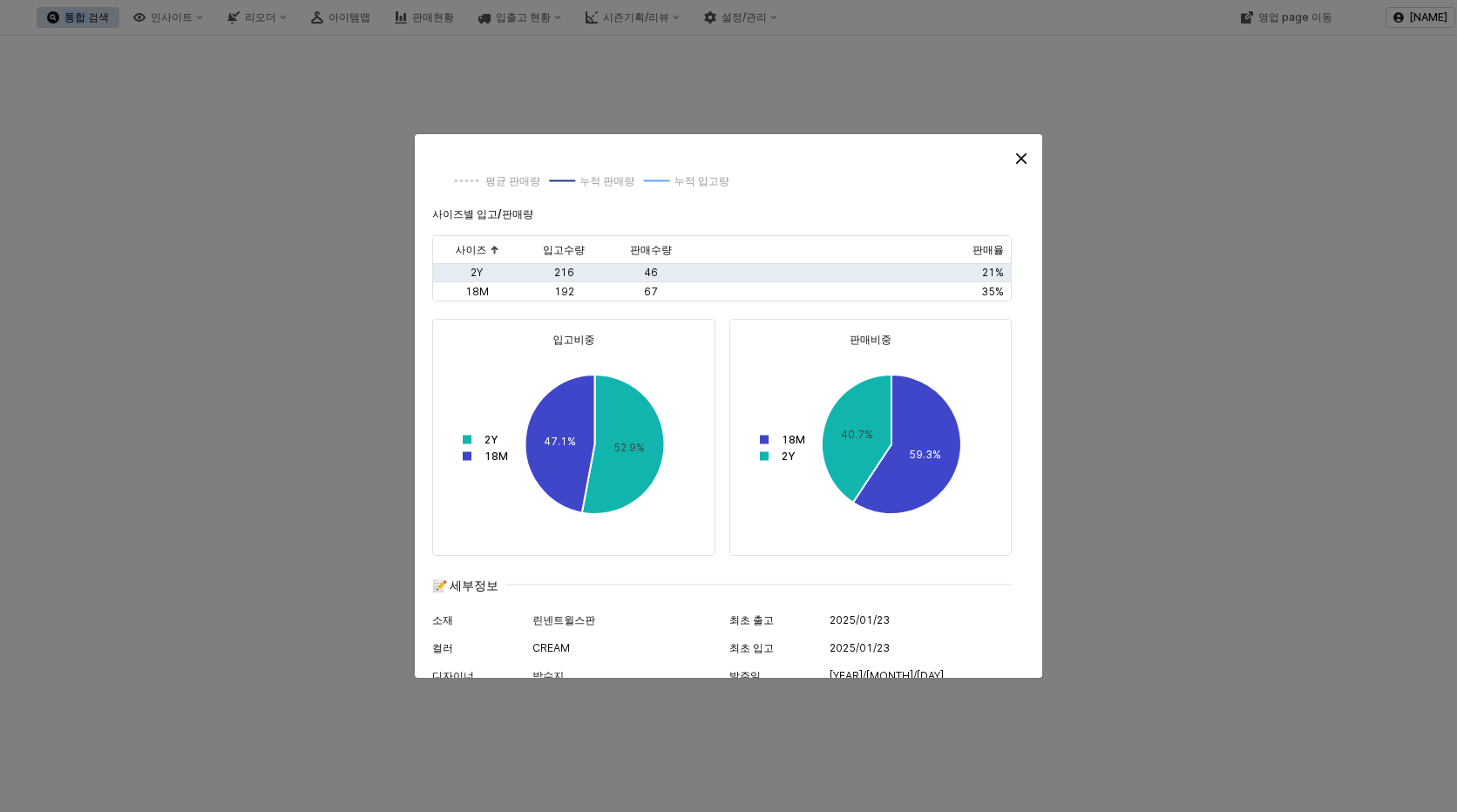 scroll, scrollTop: 697, scrollLeft: 0, axis: vertical 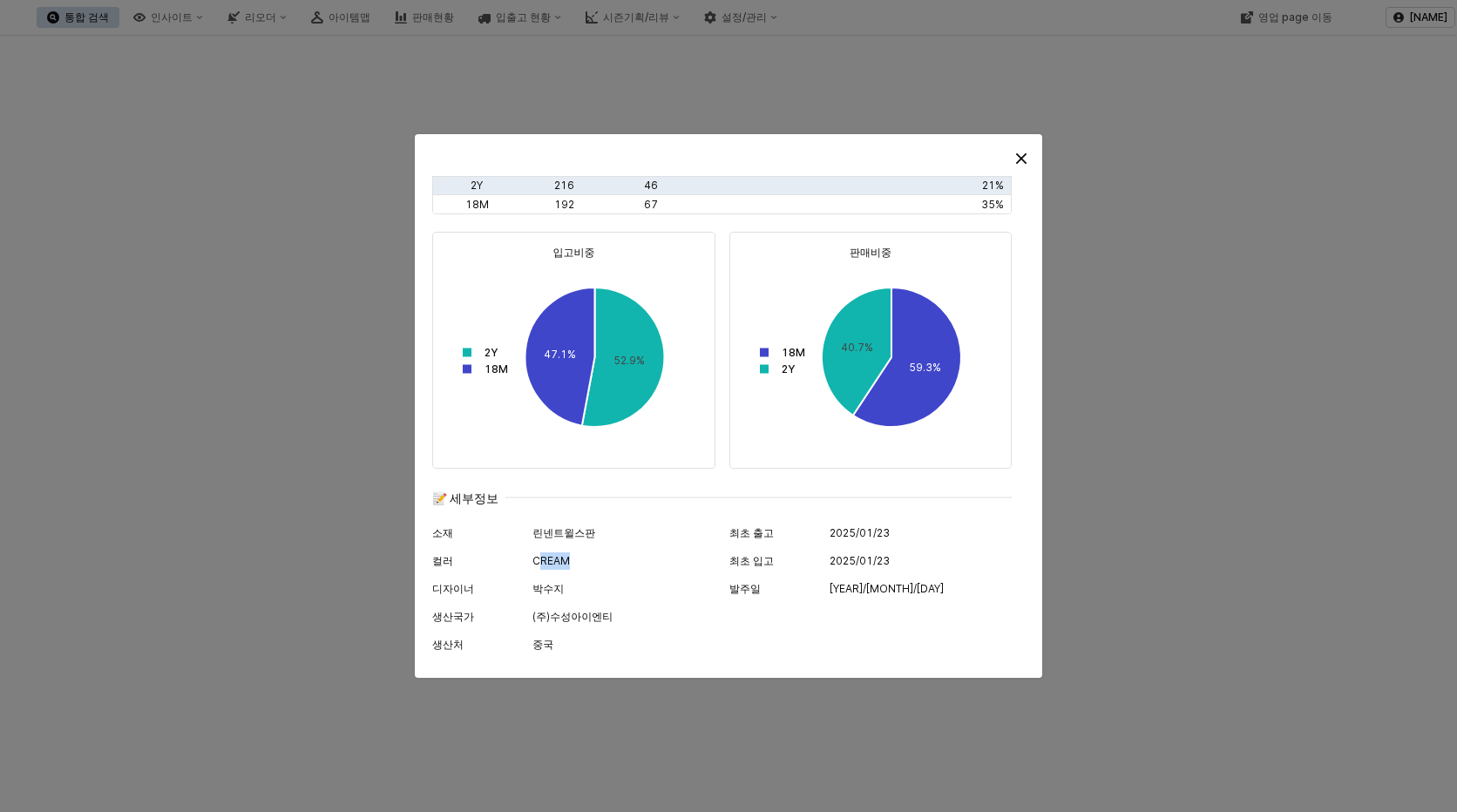 drag, startPoint x: 538, startPoint y: 562, endPoint x: 579, endPoint y: 560, distance: 41.048752 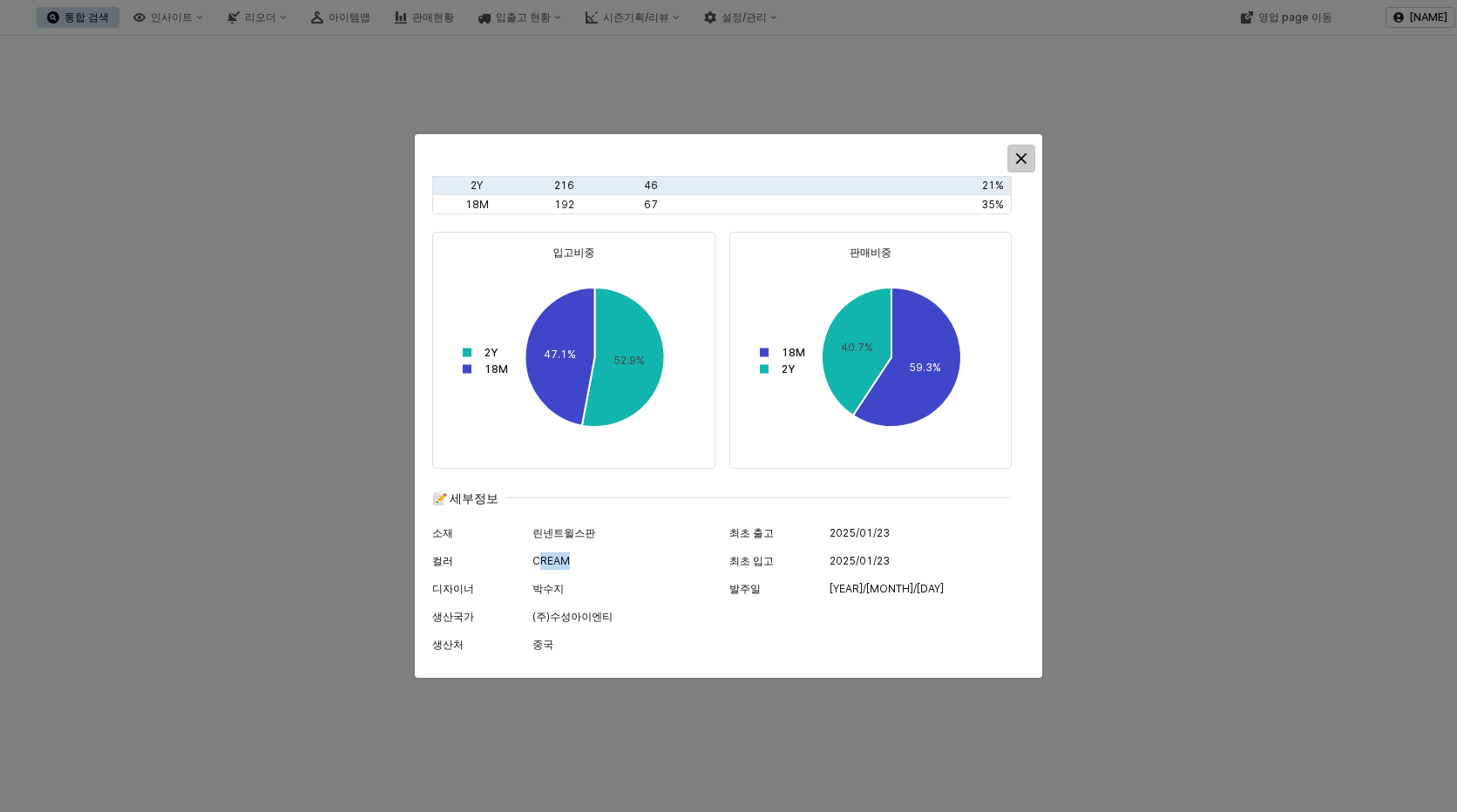 click at bounding box center (1021, 159) 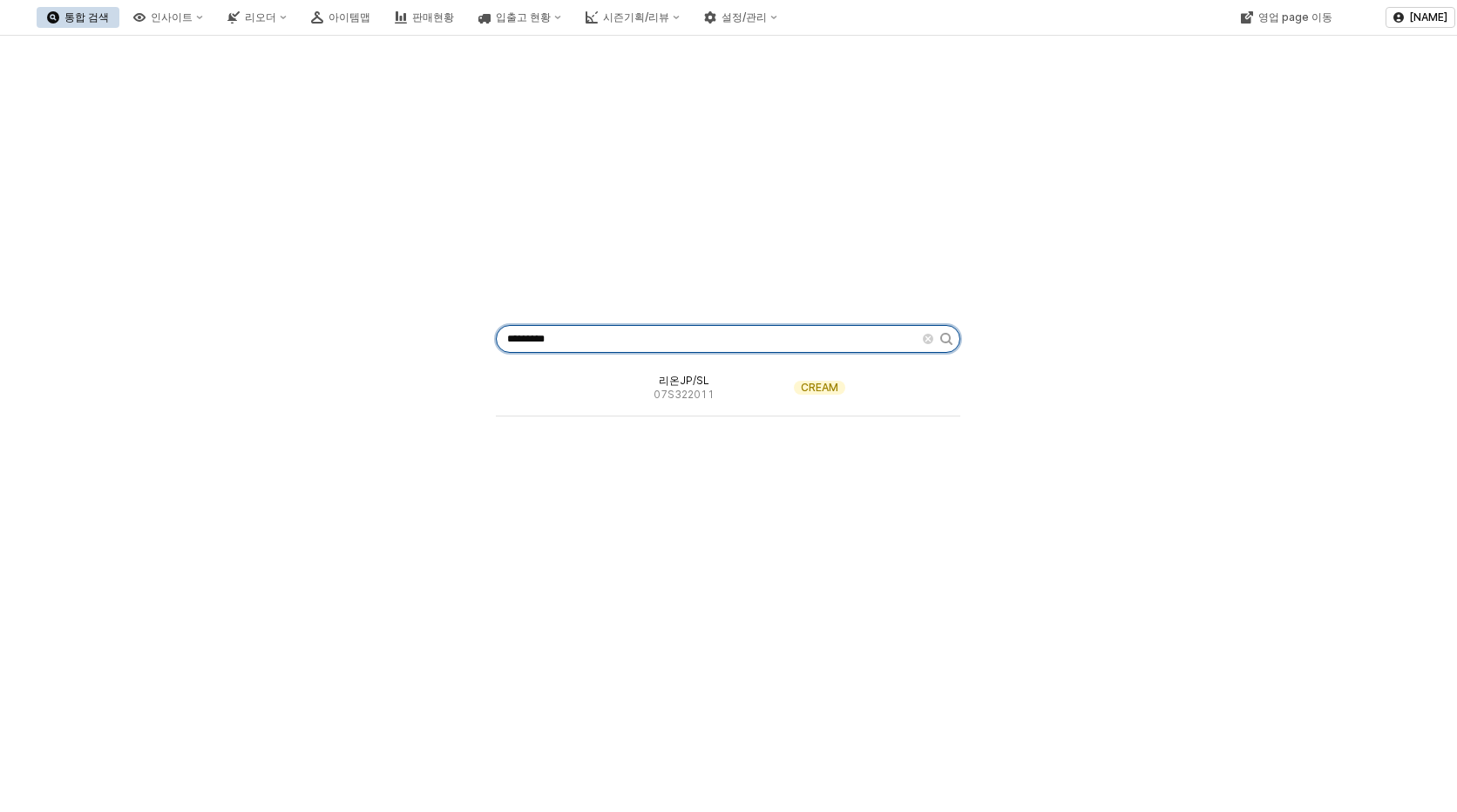 drag, startPoint x: 539, startPoint y: 340, endPoint x: 474, endPoint y: 334, distance: 65.27634 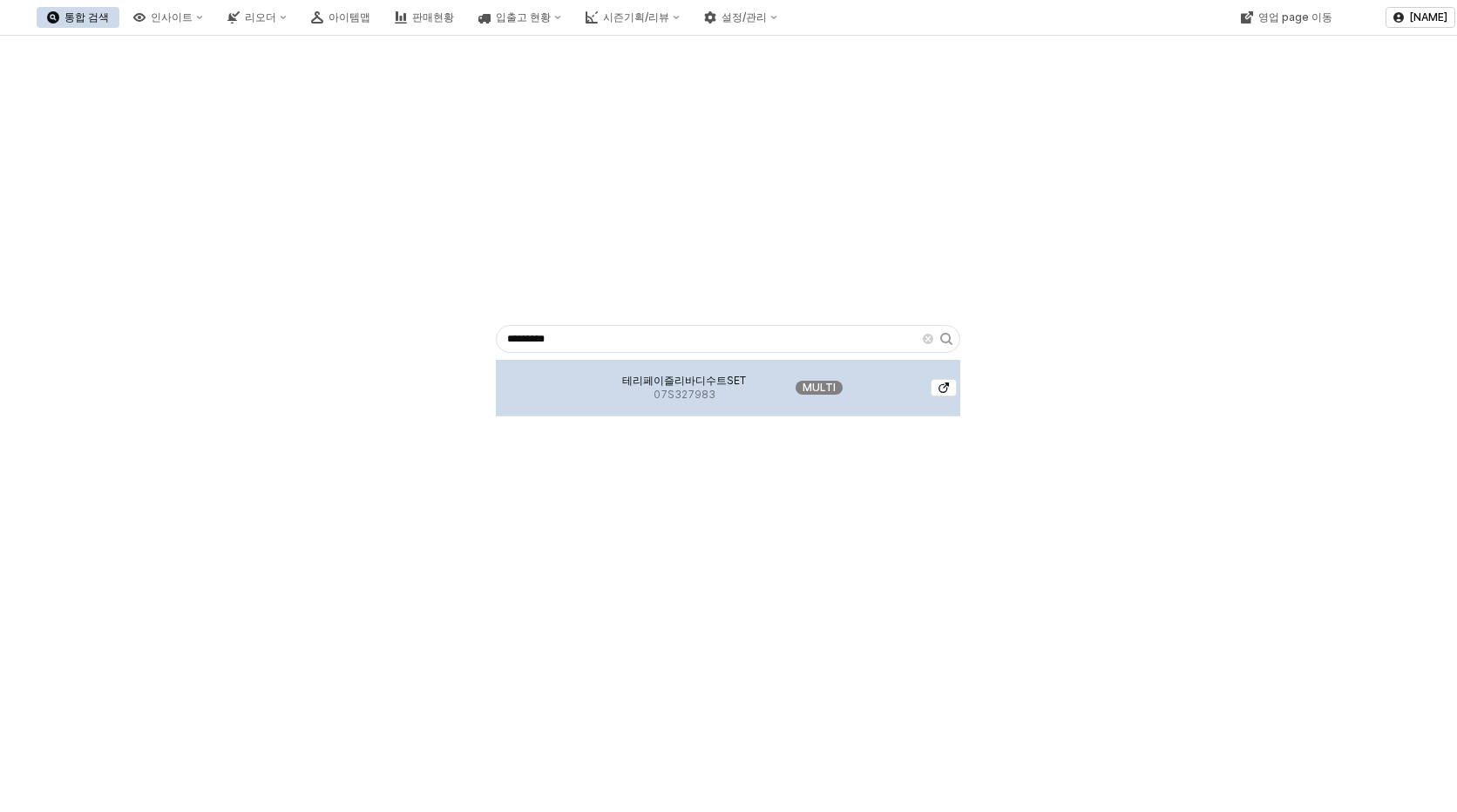 click on "테리페이즐리바디수트SET" at bounding box center (684, 381) 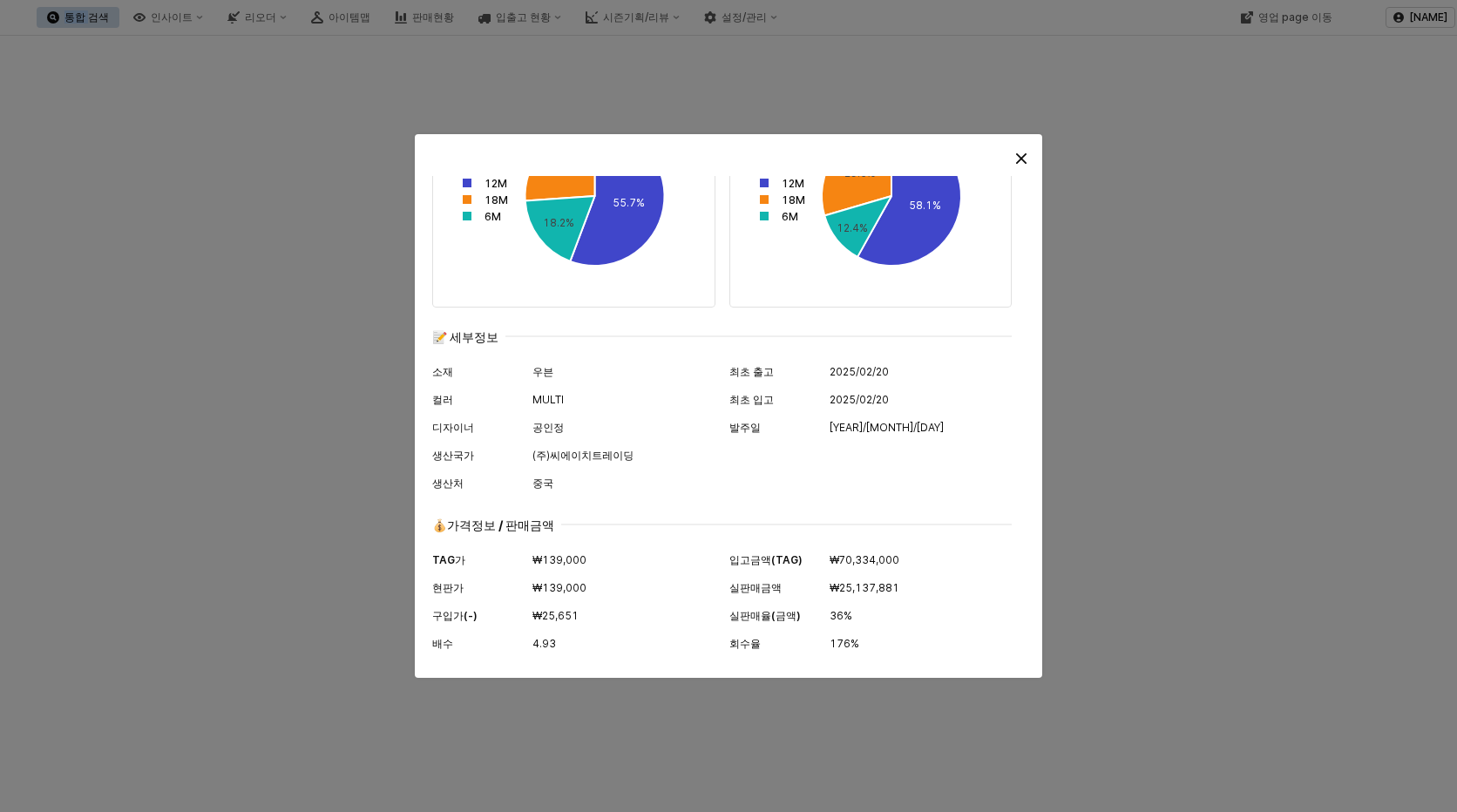 scroll, scrollTop: 885, scrollLeft: 0, axis: vertical 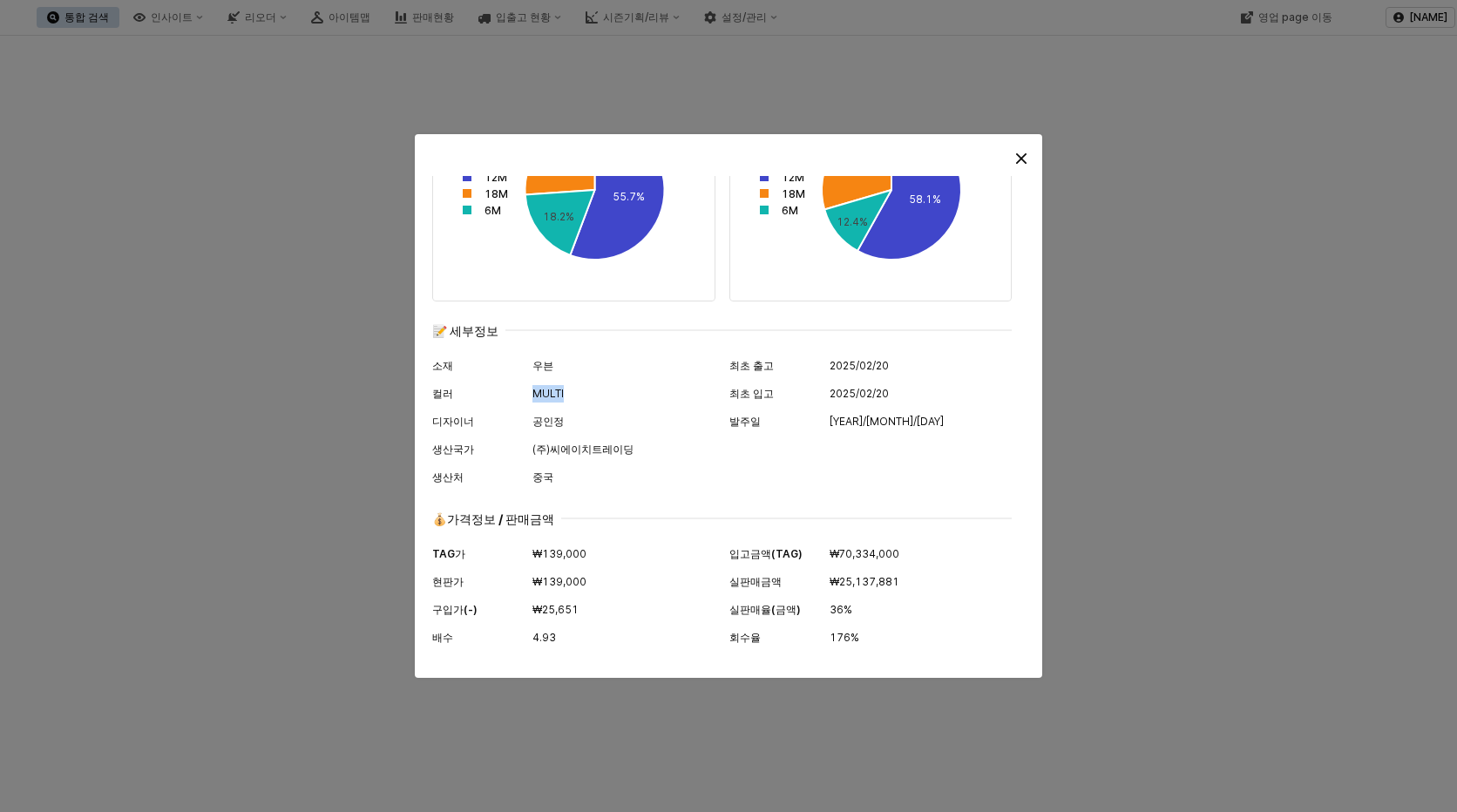 drag, startPoint x: 557, startPoint y: 393, endPoint x: 530, endPoint y: 393, distance: 27 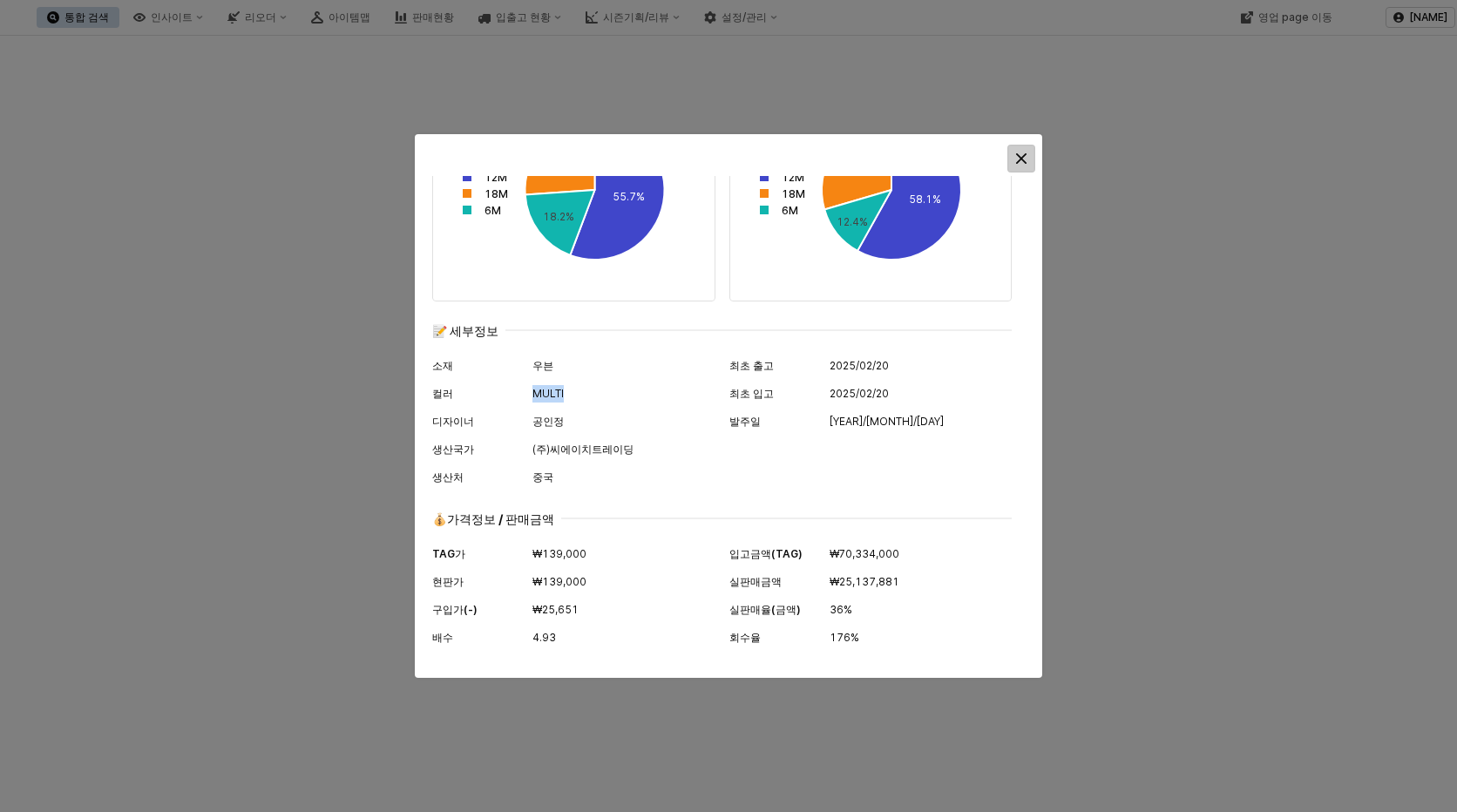 click at bounding box center [1021, 159] 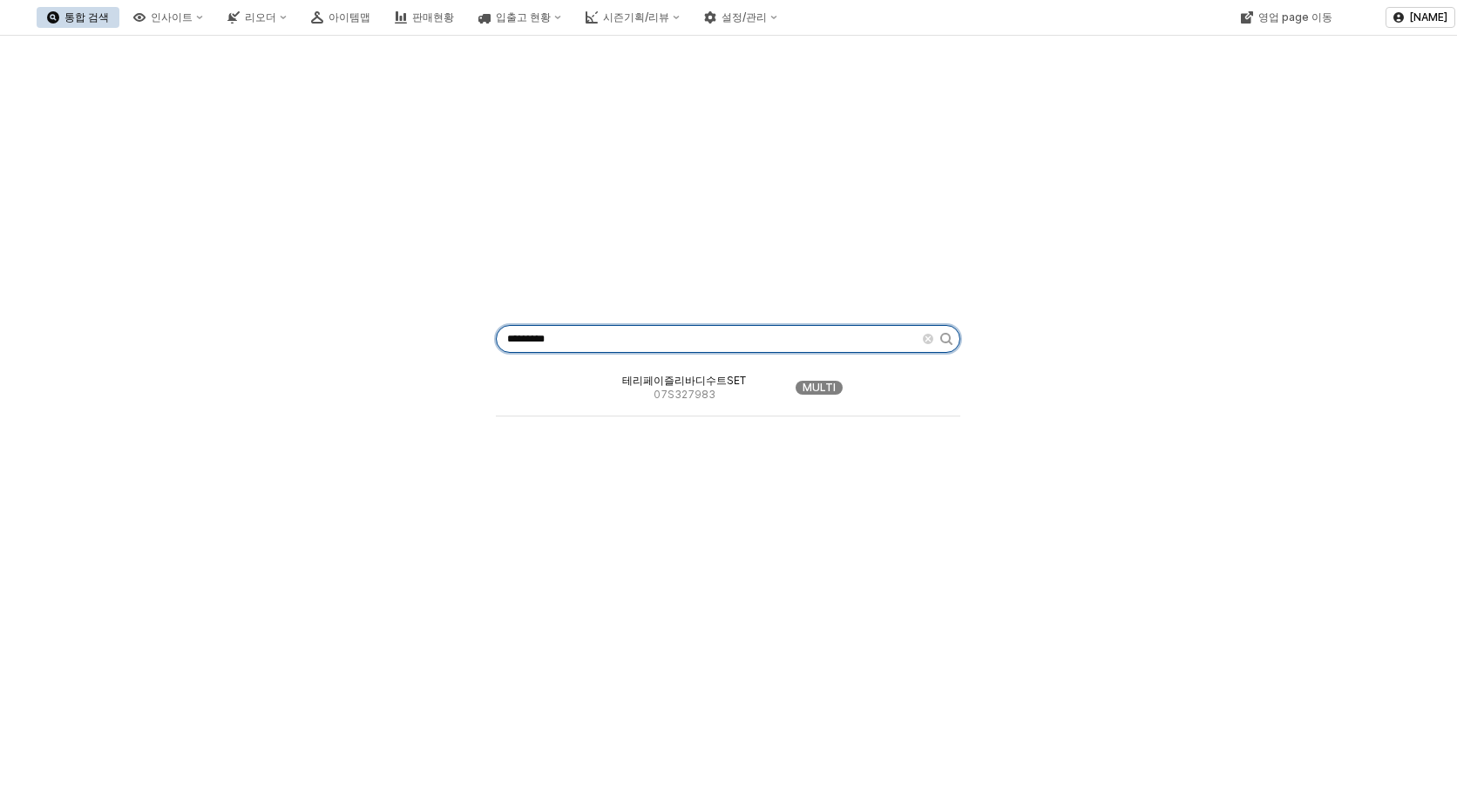 drag, startPoint x: 592, startPoint y: 336, endPoint x: 471, endPoint y: 336, distance: 121 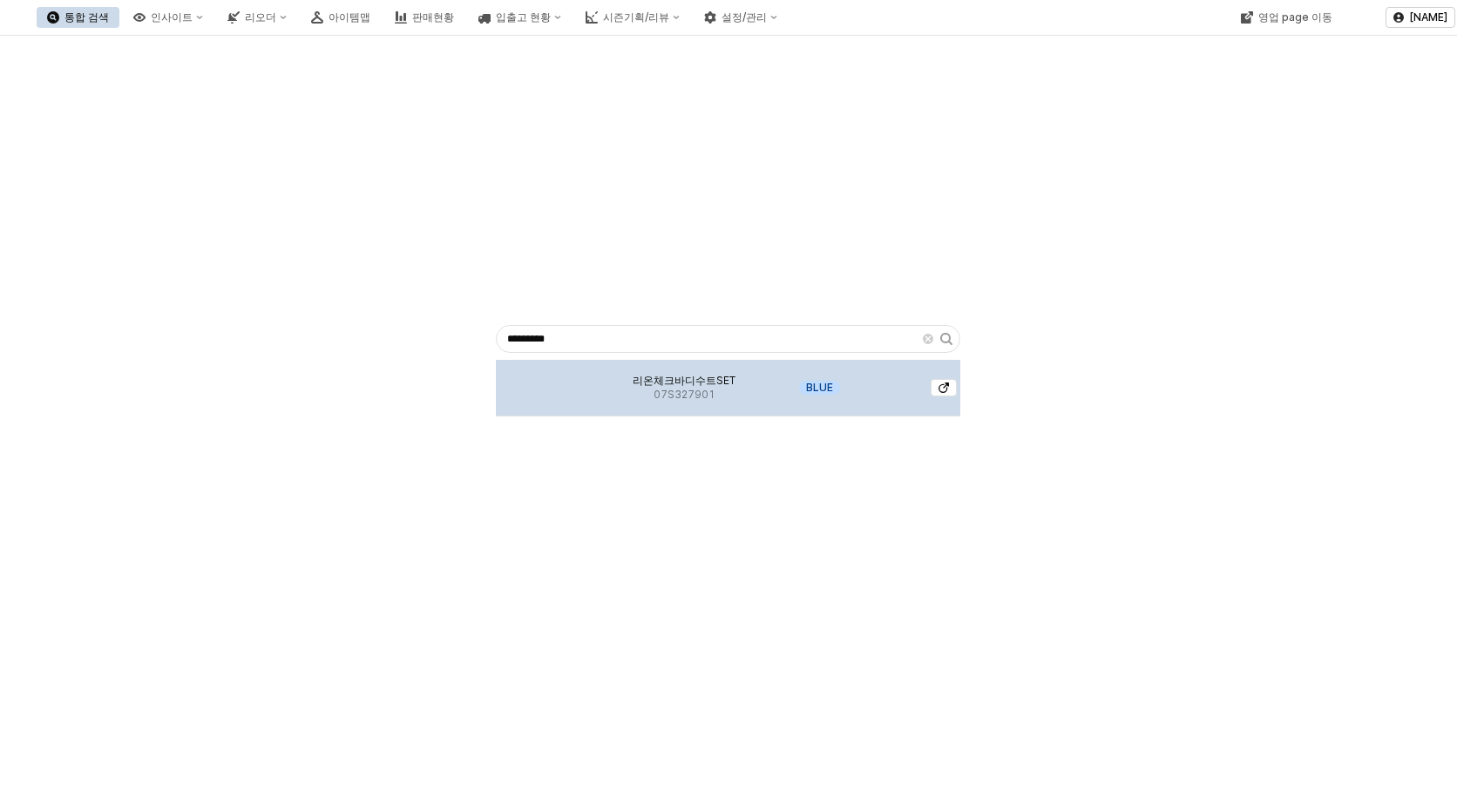 click at bounding box center (550, 388) 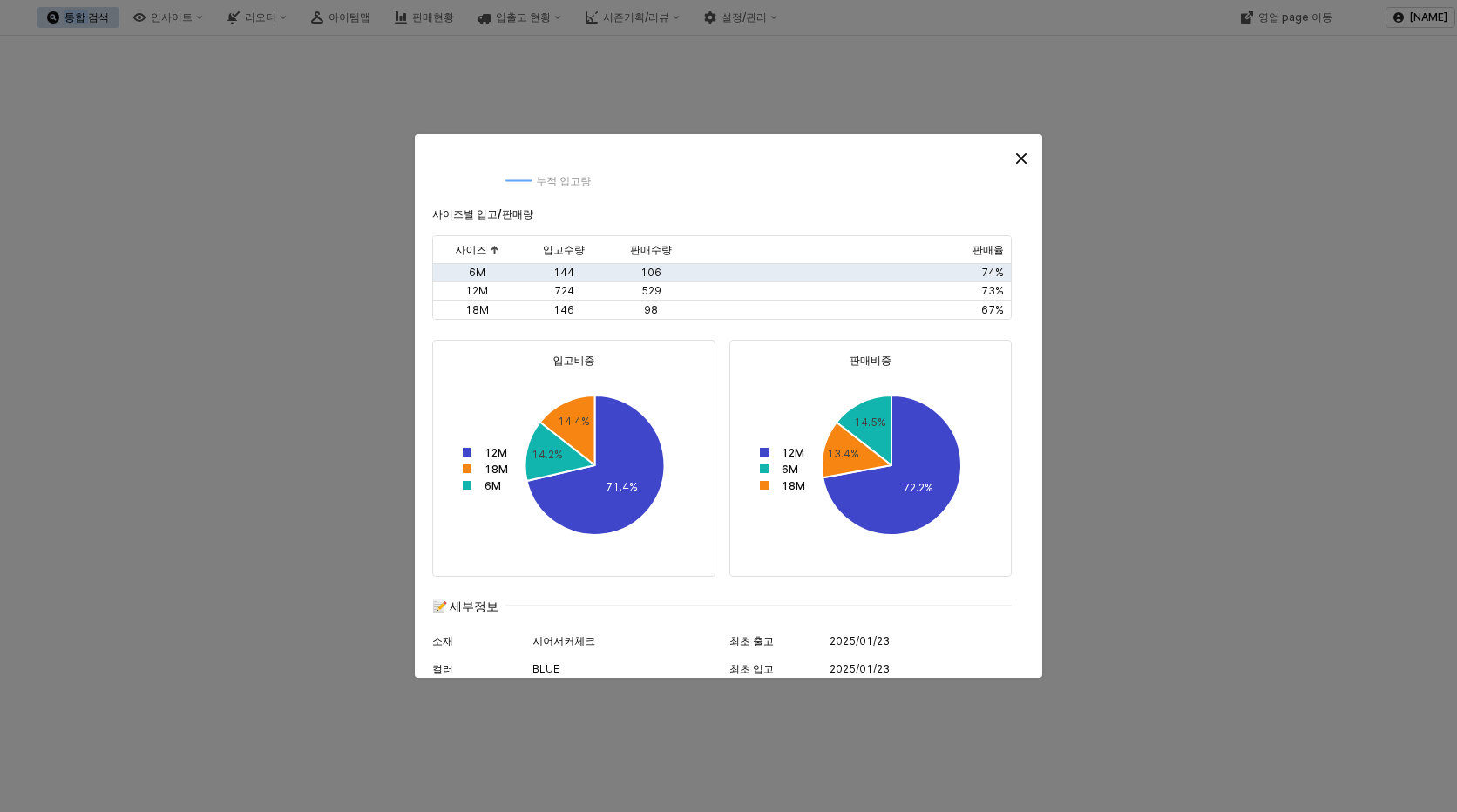 scroll, scrollTop: 871, scrollLeft: 0, axis: vertical 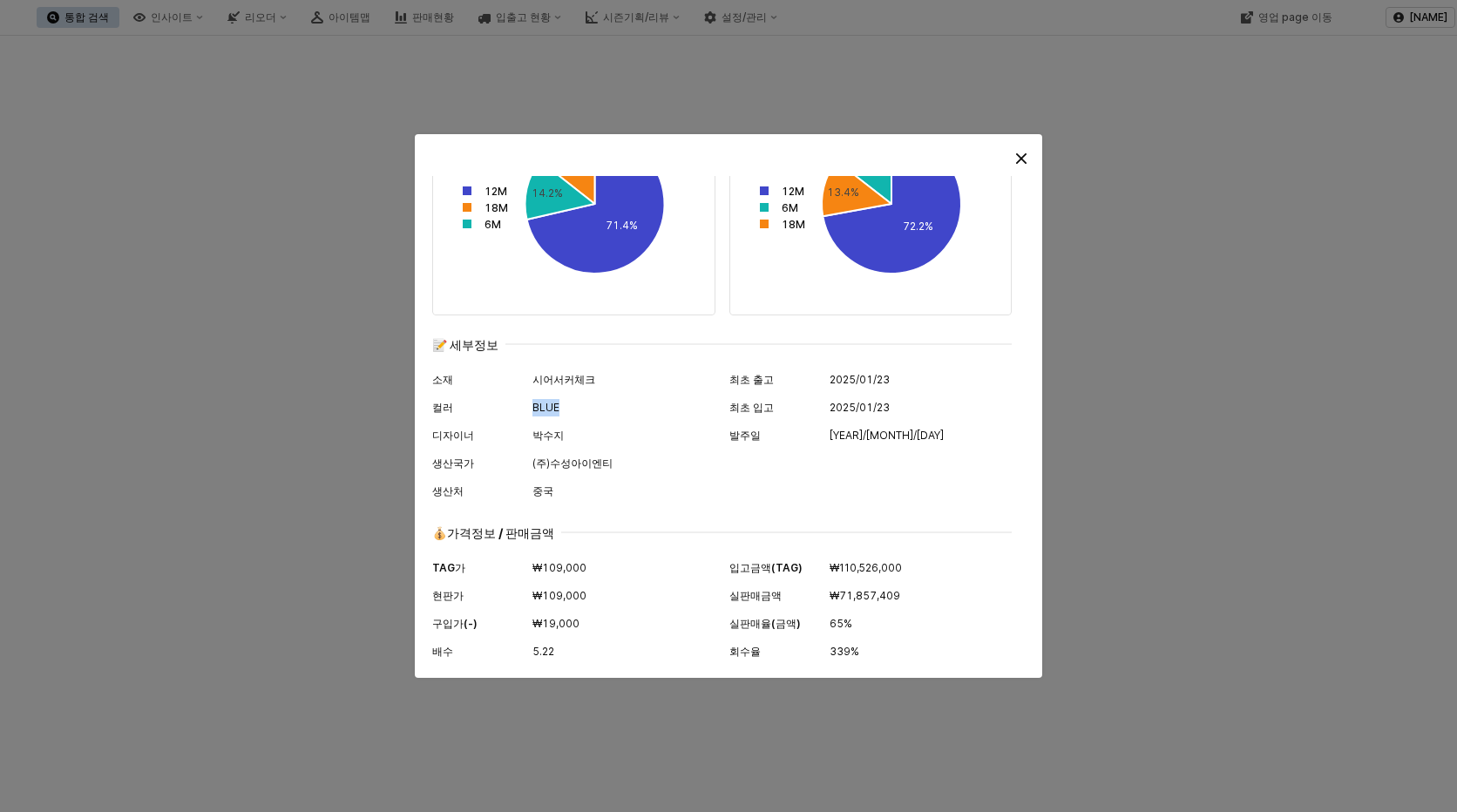 click on "컬러 BLUE" at bounding box center (573, 382) 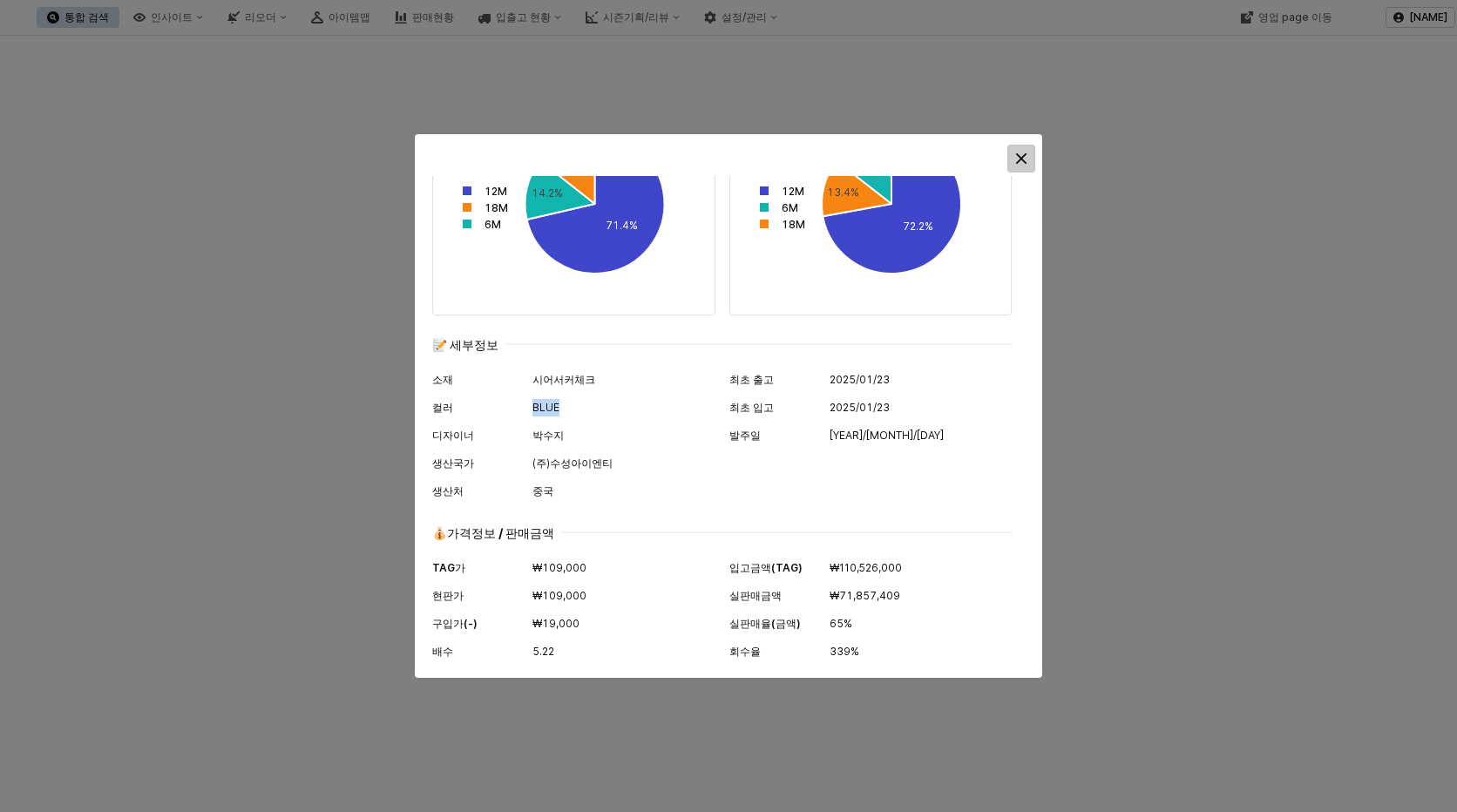 click at bounding box center [1021, 159] 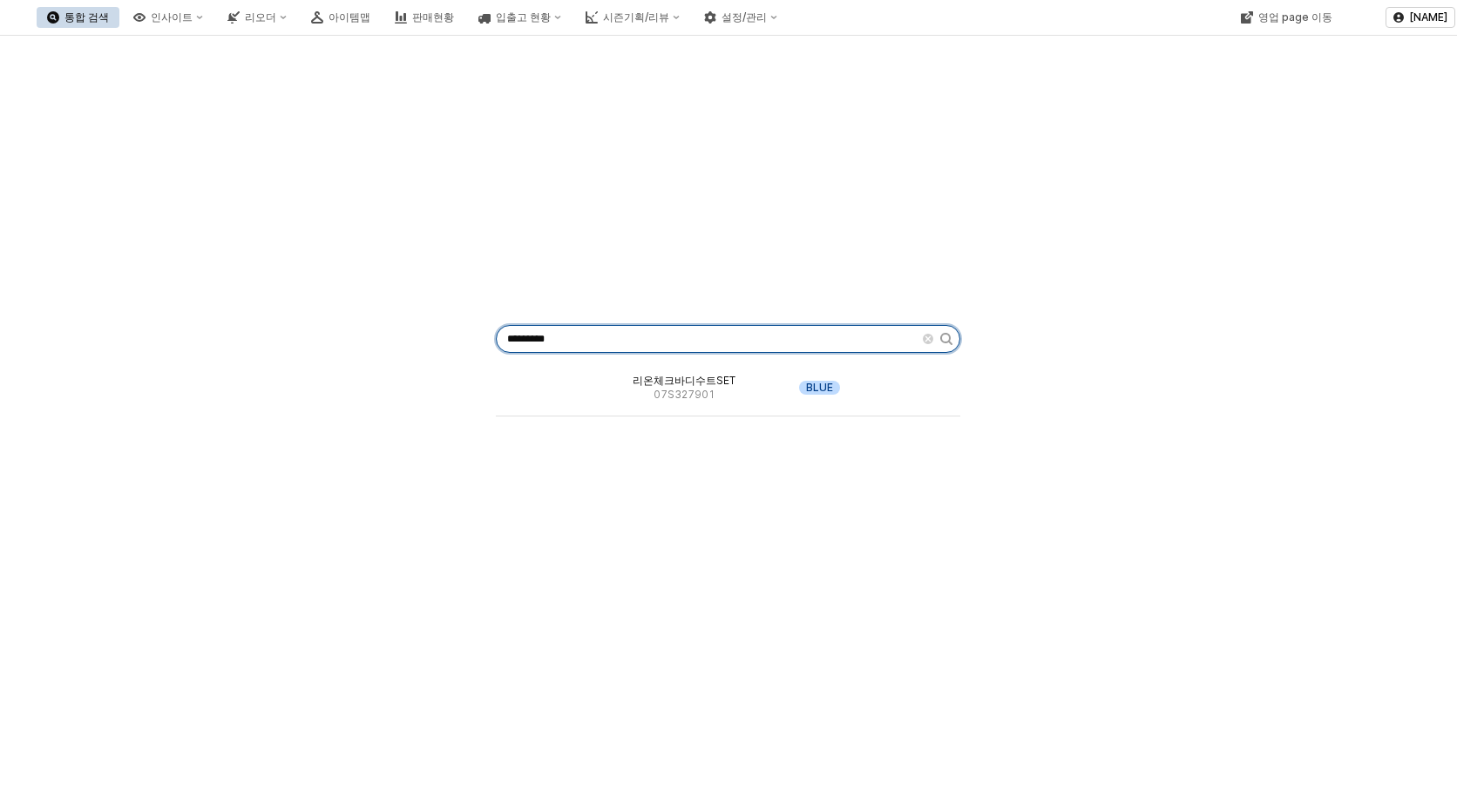 drag, startPoint x: 583, startPoint y: 340, endPoint x: 450, endPoint y: 329, distance: 133.45411 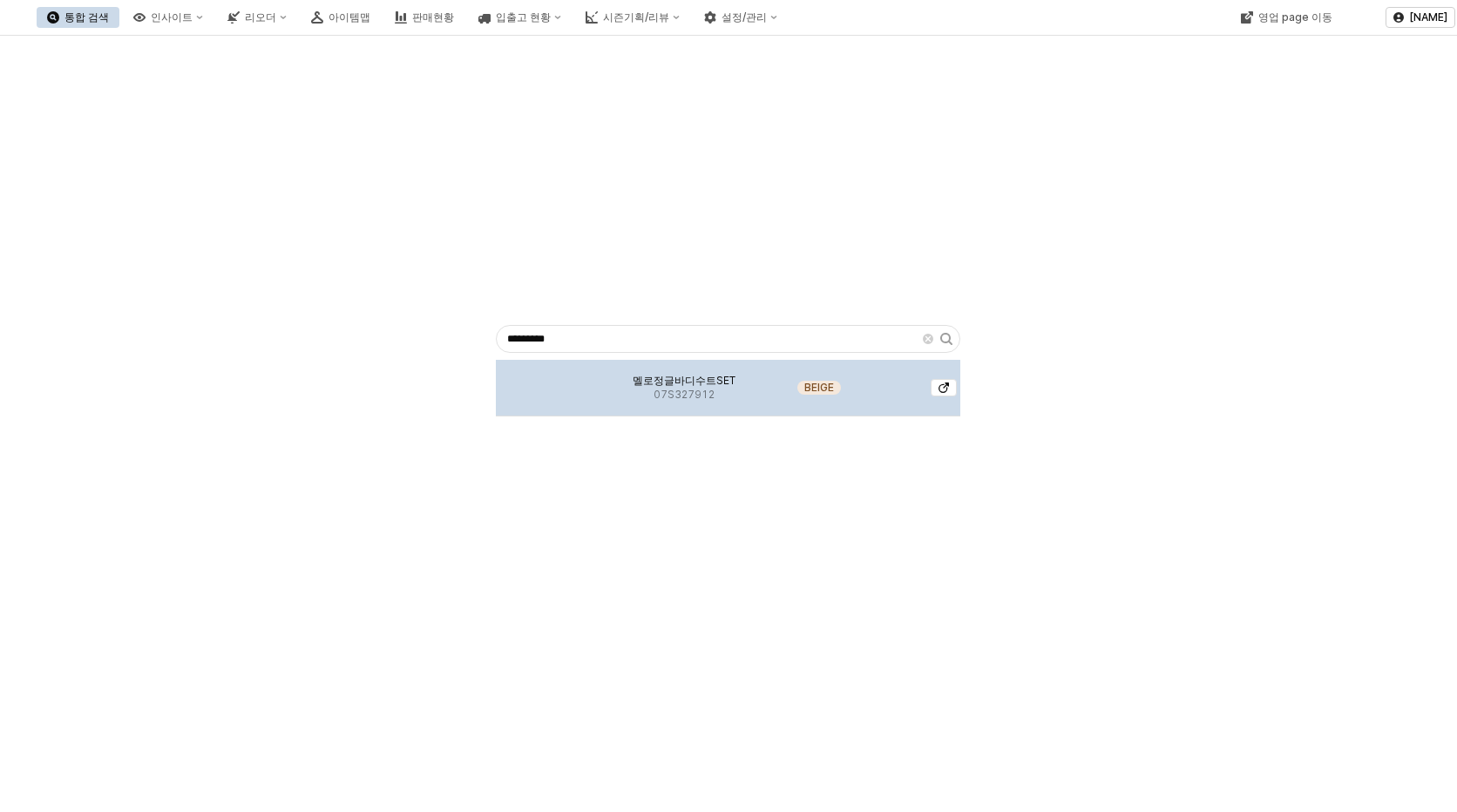 click on "07S327912" at bounding box center (684, 395) 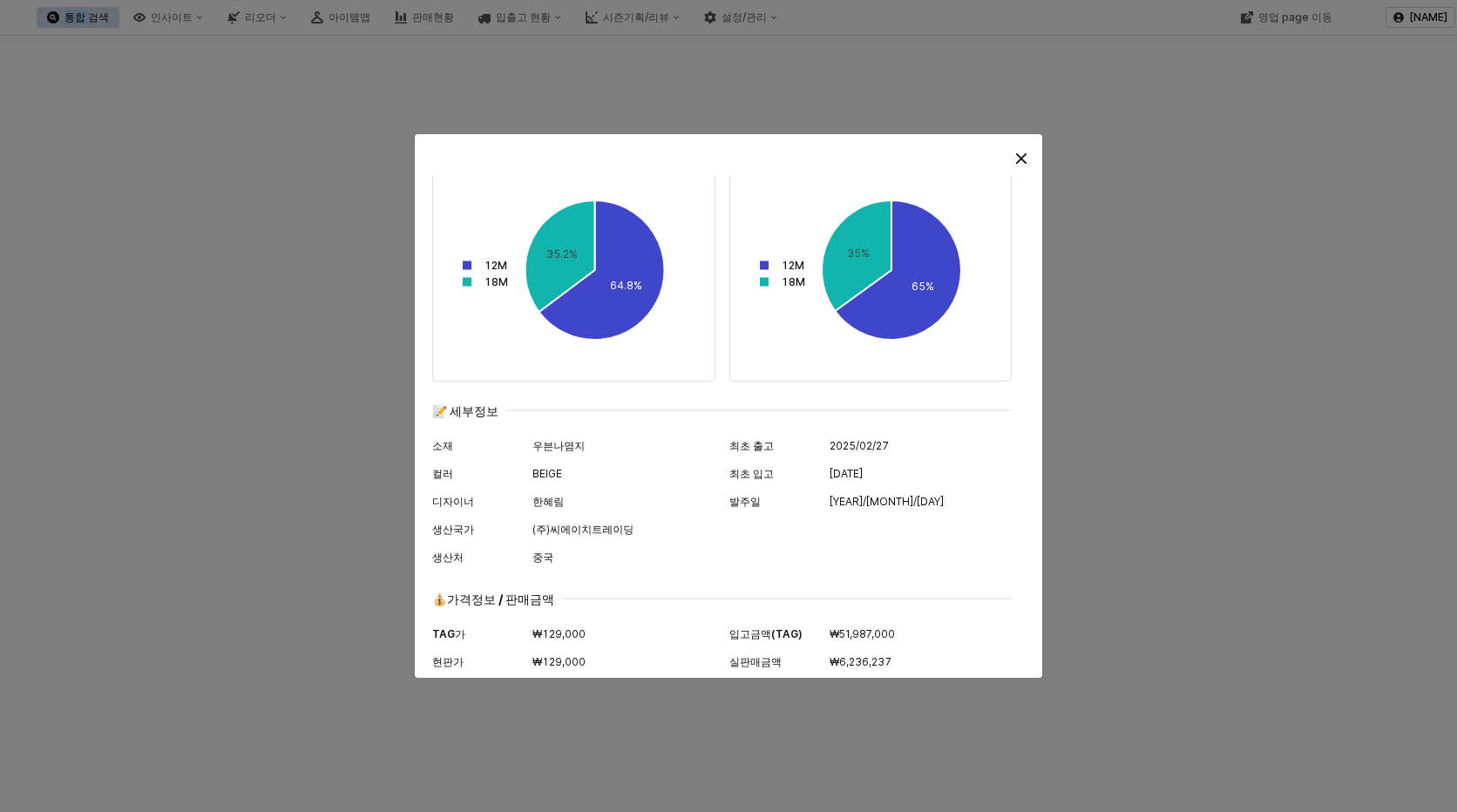 scroll, scrollTop: 864, scrollLeft: 0, axis: vertical 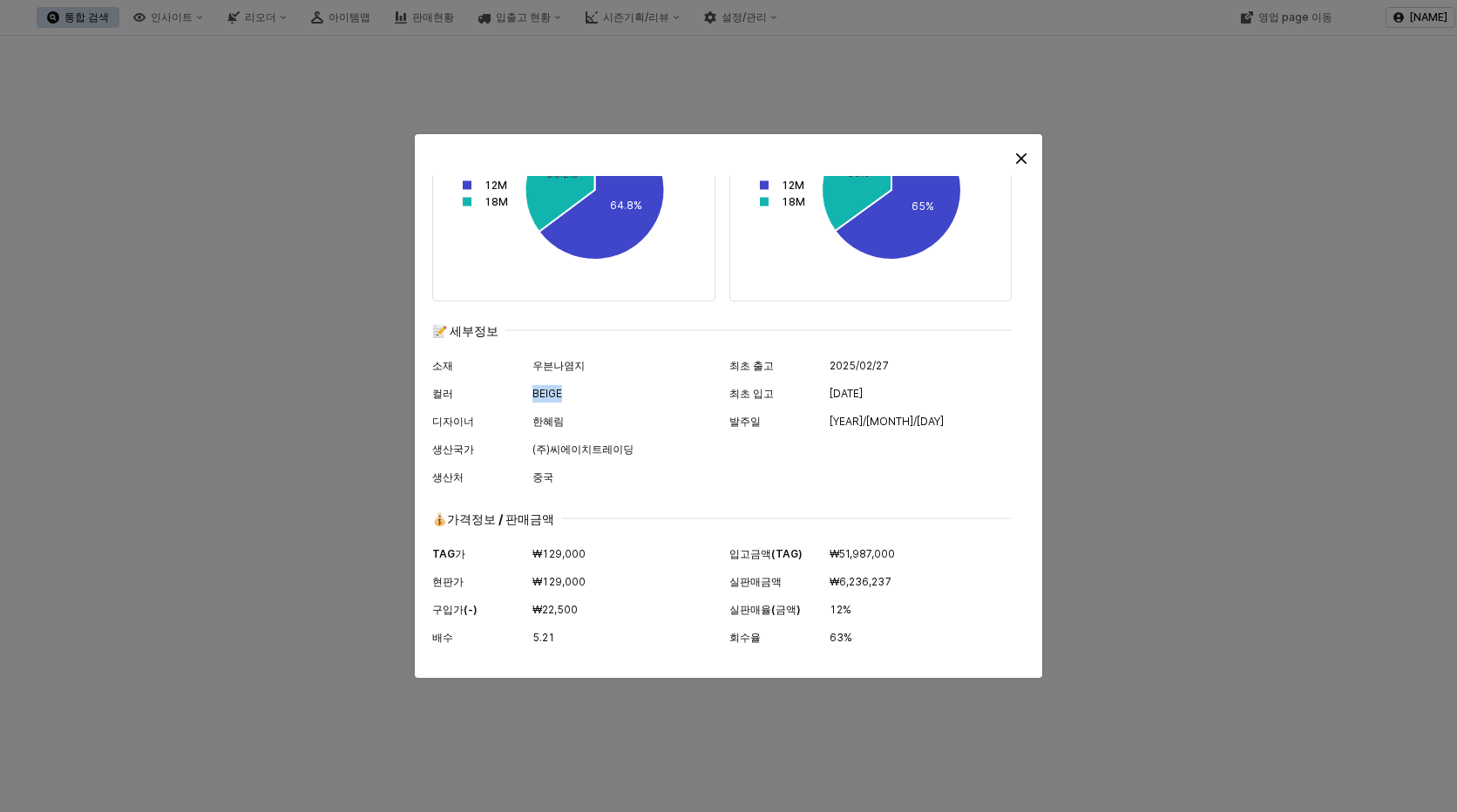 drag, startPoint x: 559, startPoint y: 396, endPoint x: 530, endPoint y: 395, distance: 29.0172 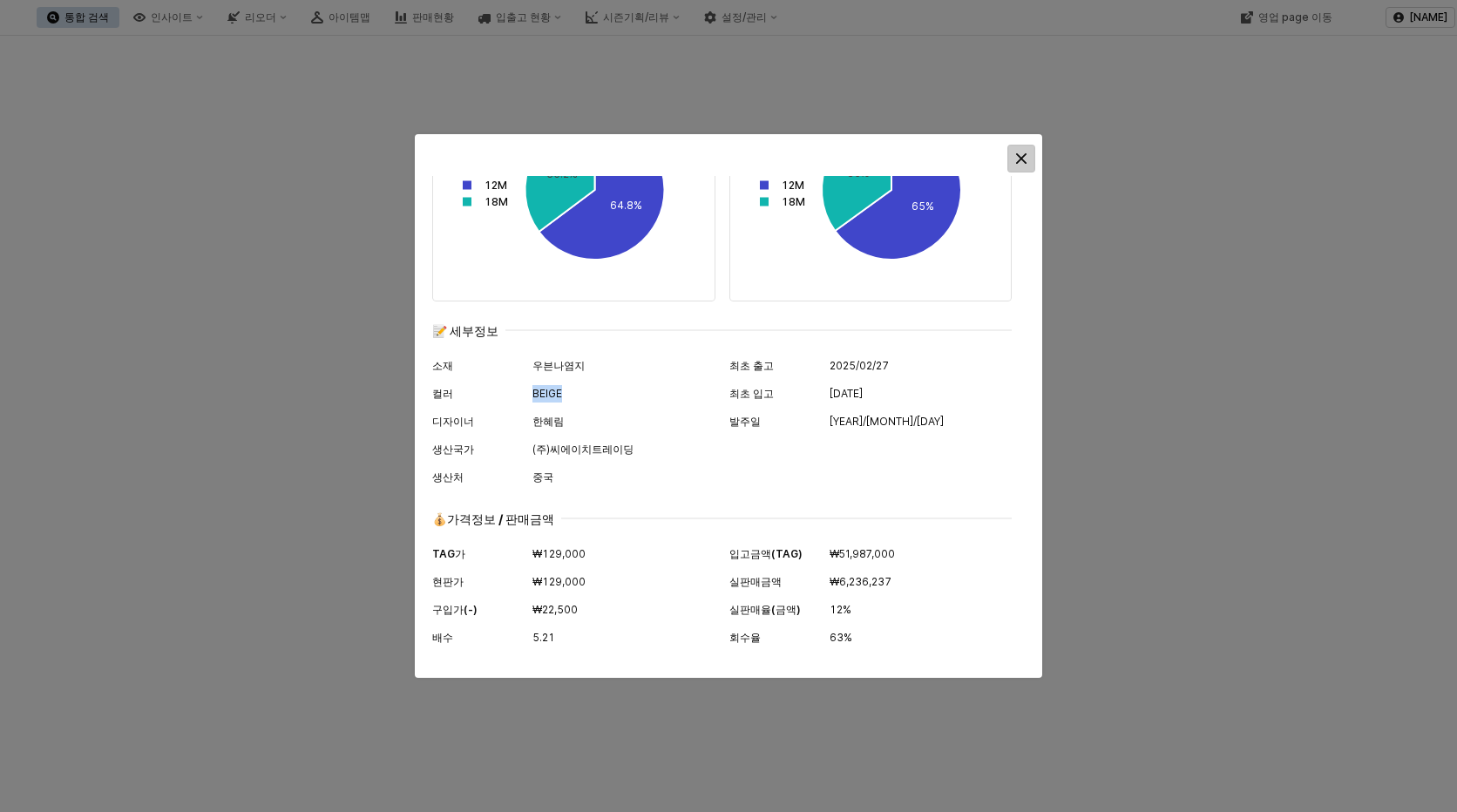 click at bounding box center (1021, 159) 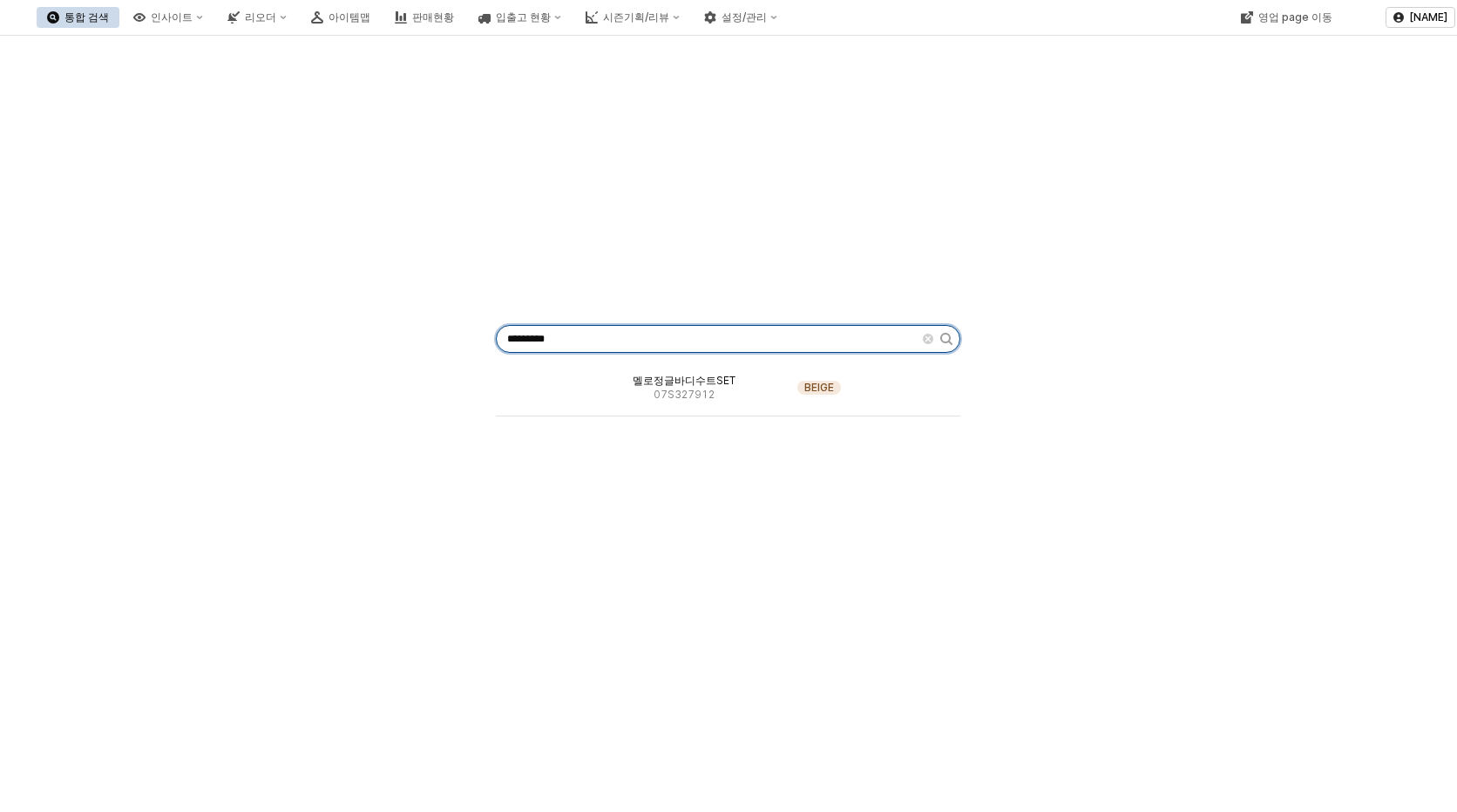 drag, startPoint x: 581, startPoint y: 342, endPoint x: 467, endPoint y: 340, distance: 114.01754 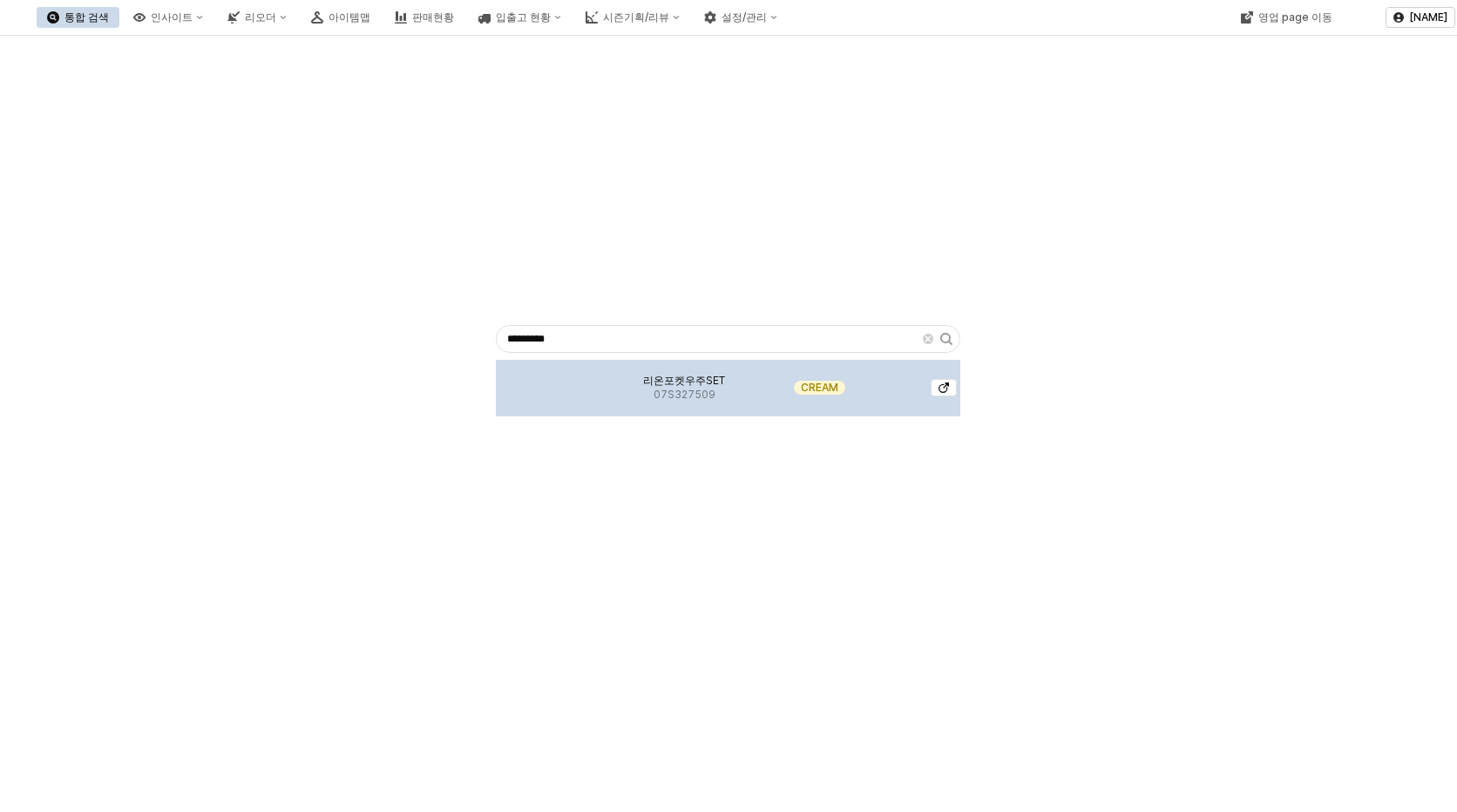 click at bounding box center (550, 388) 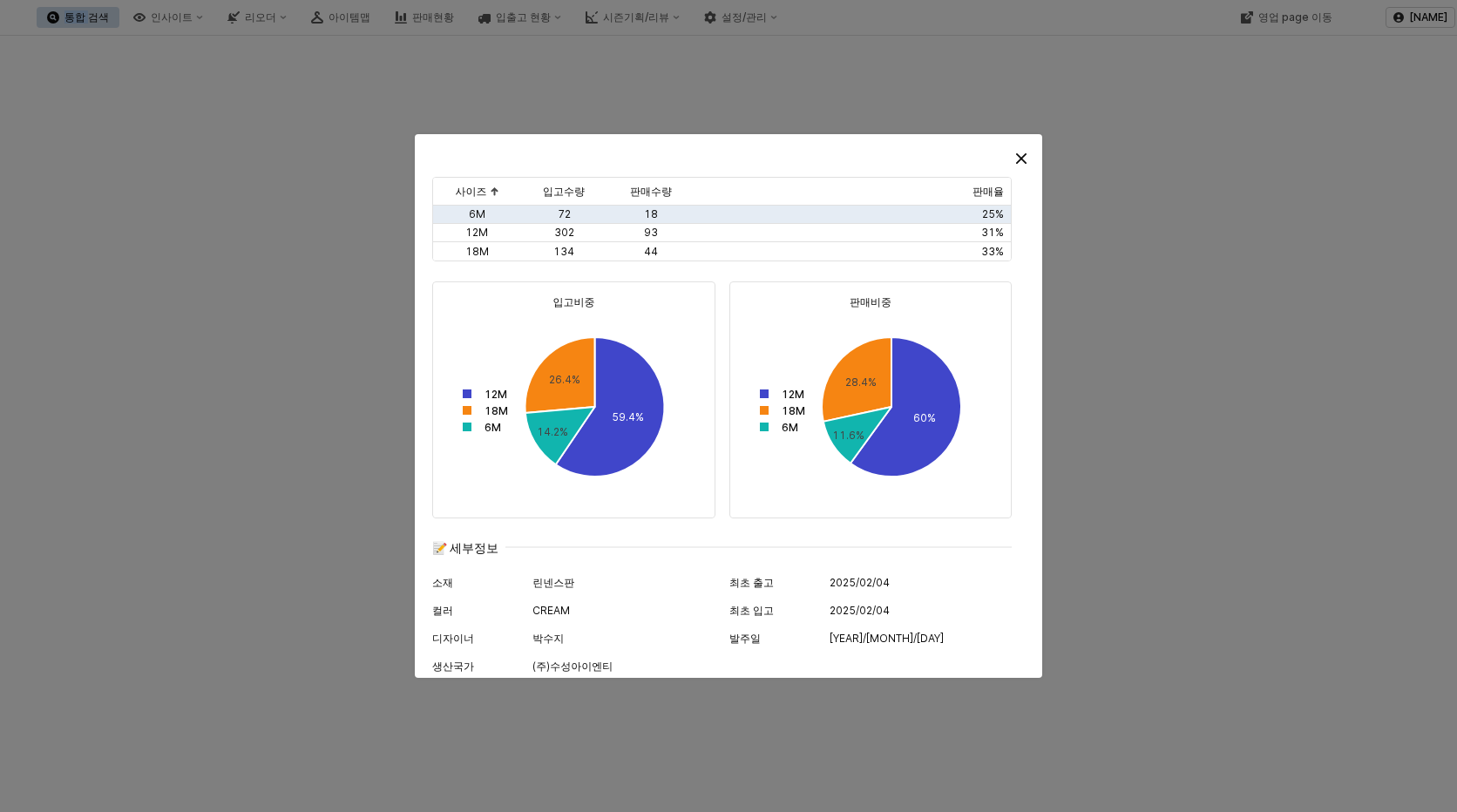 scroll, scrollTop: 784, scrollLeft: 0, axis: vertical 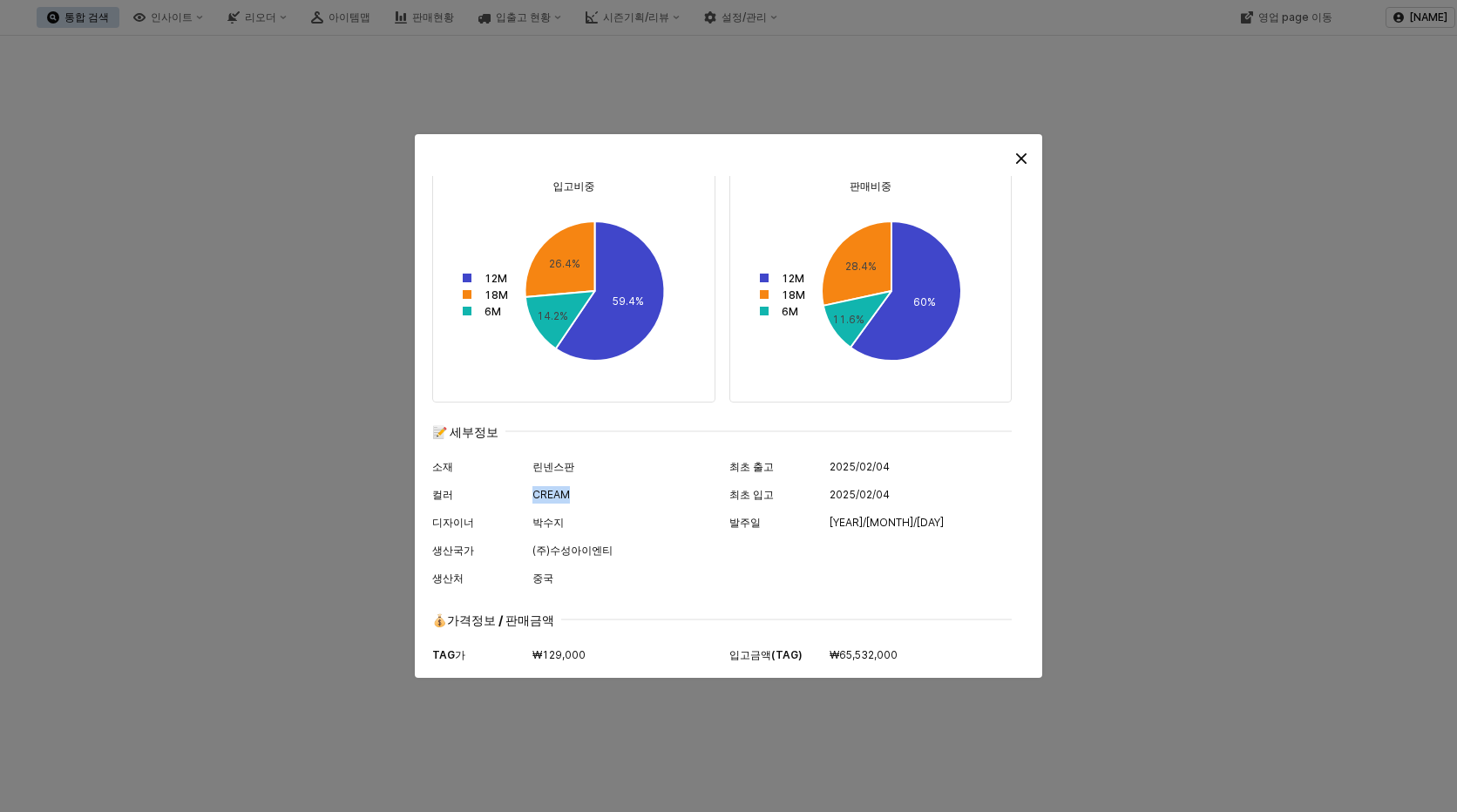 drag, startPoint x: 576, startPoint y: 488, endPoint x: 531, endPoint y: 492, distance: 45.17743 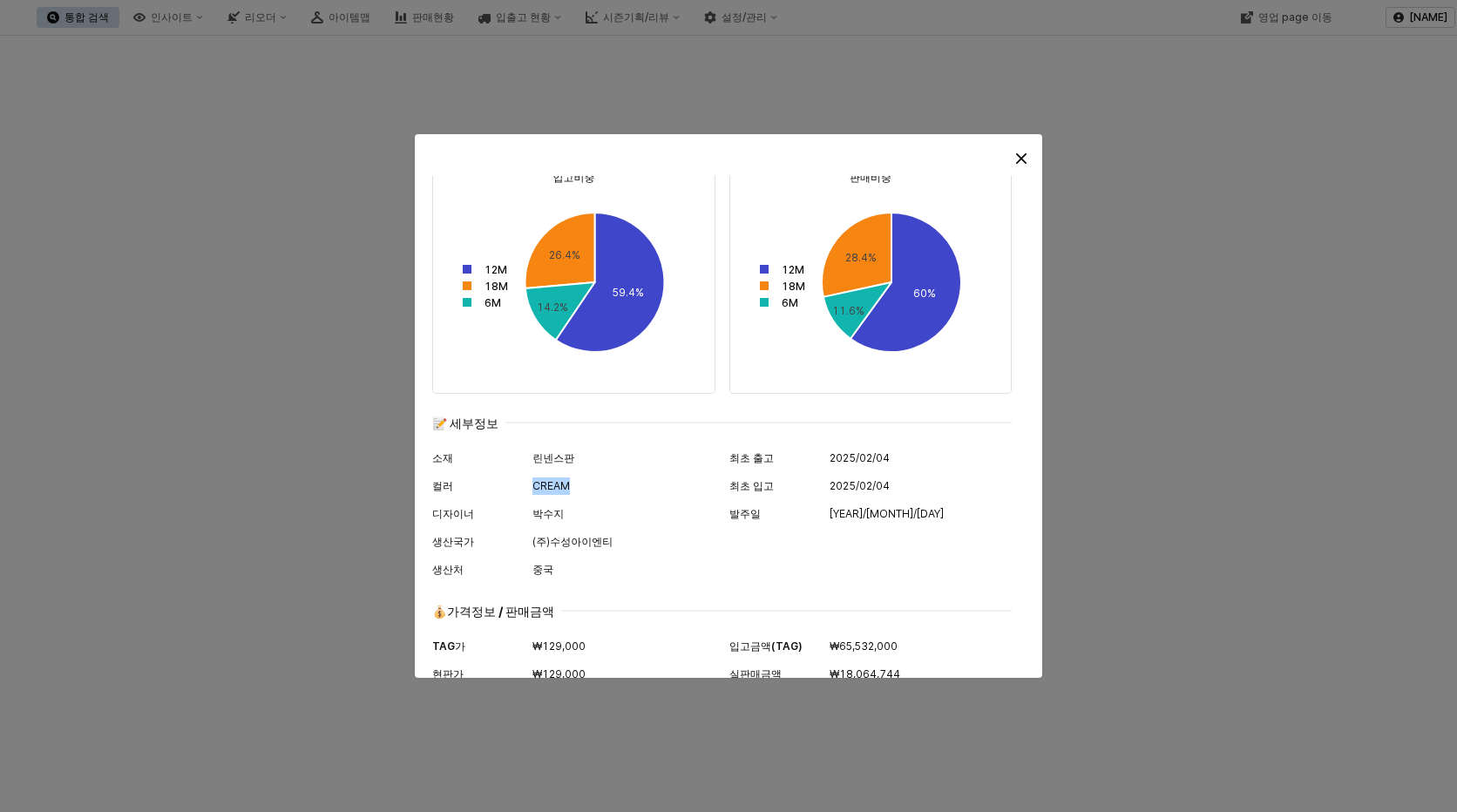 scroll, scrollTop: 885, scrollLeft: 0, axis: vertical 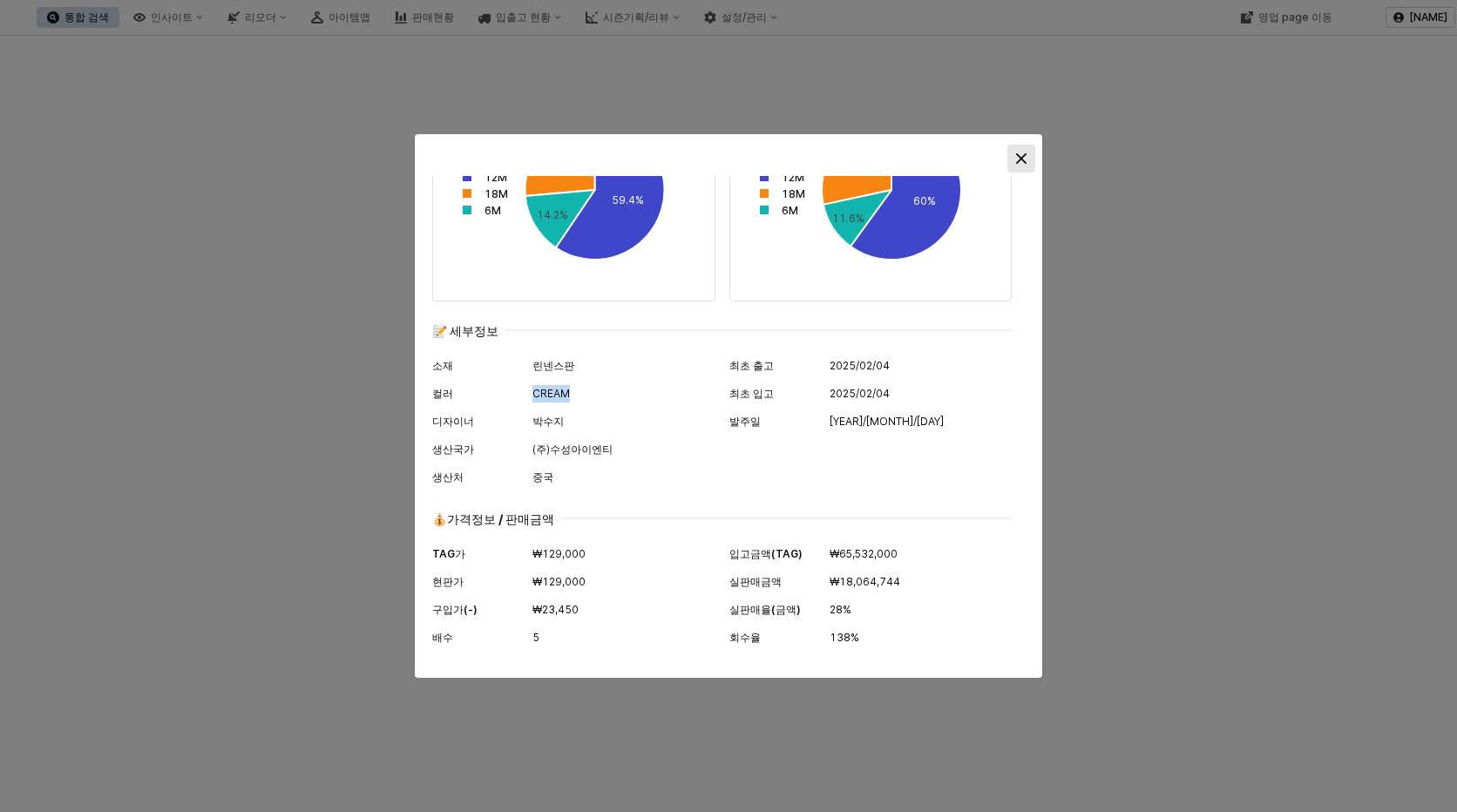 click at bounding box center (1021, 159) 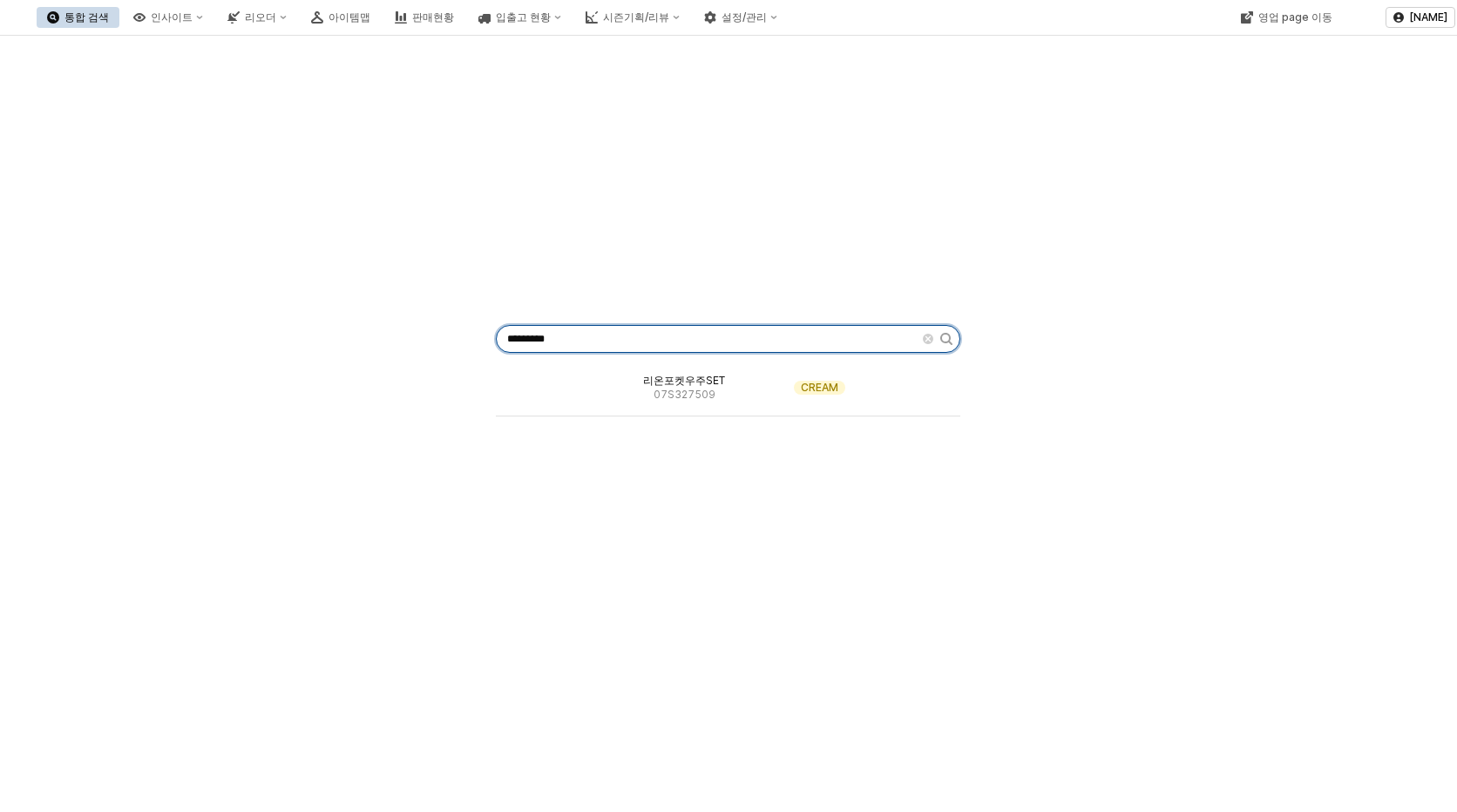 click on "********* 리온포켓우주SET 07S327509 CREAM" at bounding box center [728, 335] 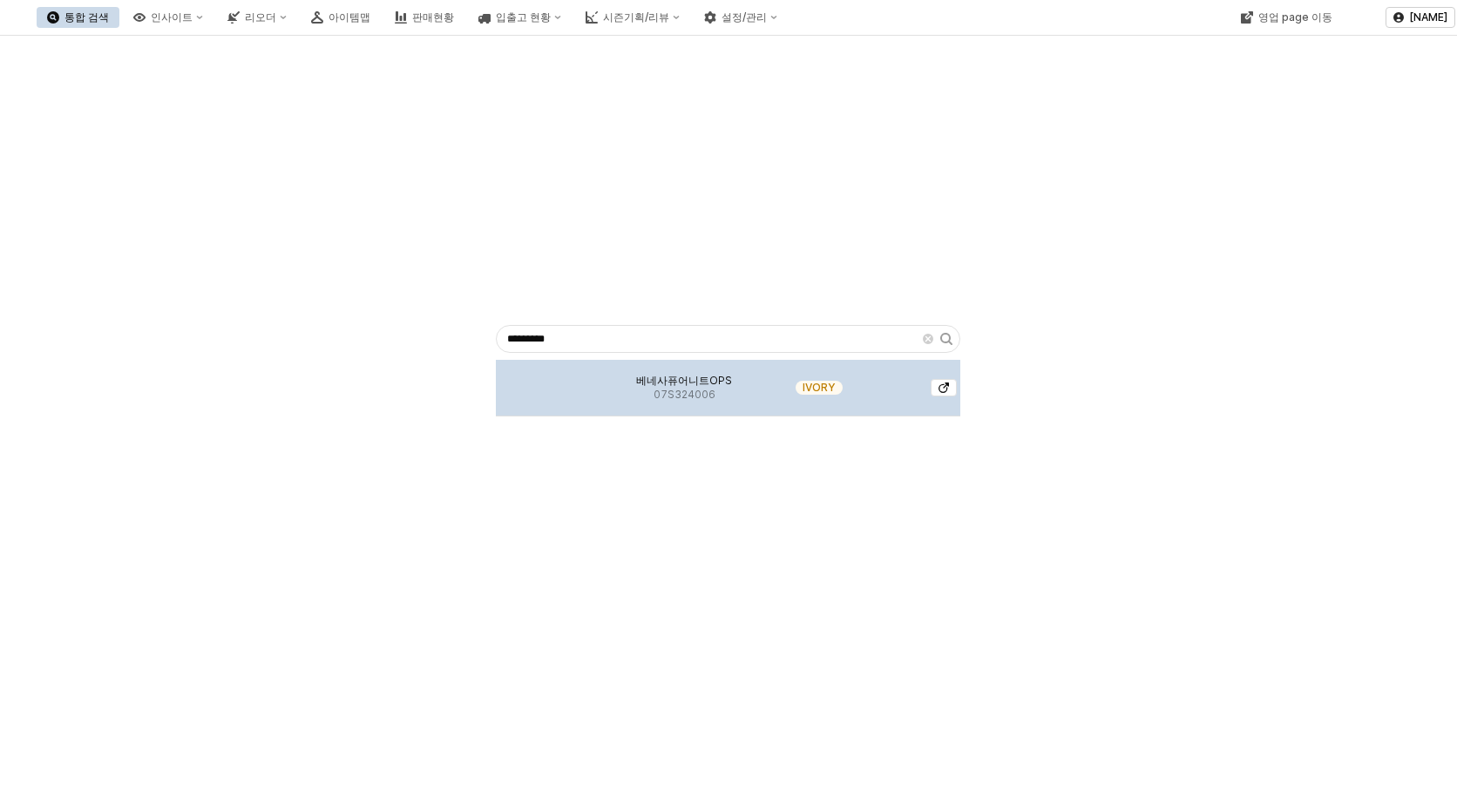 click on "베네사퓨어니트OPS" at bounding box center [684, 381] 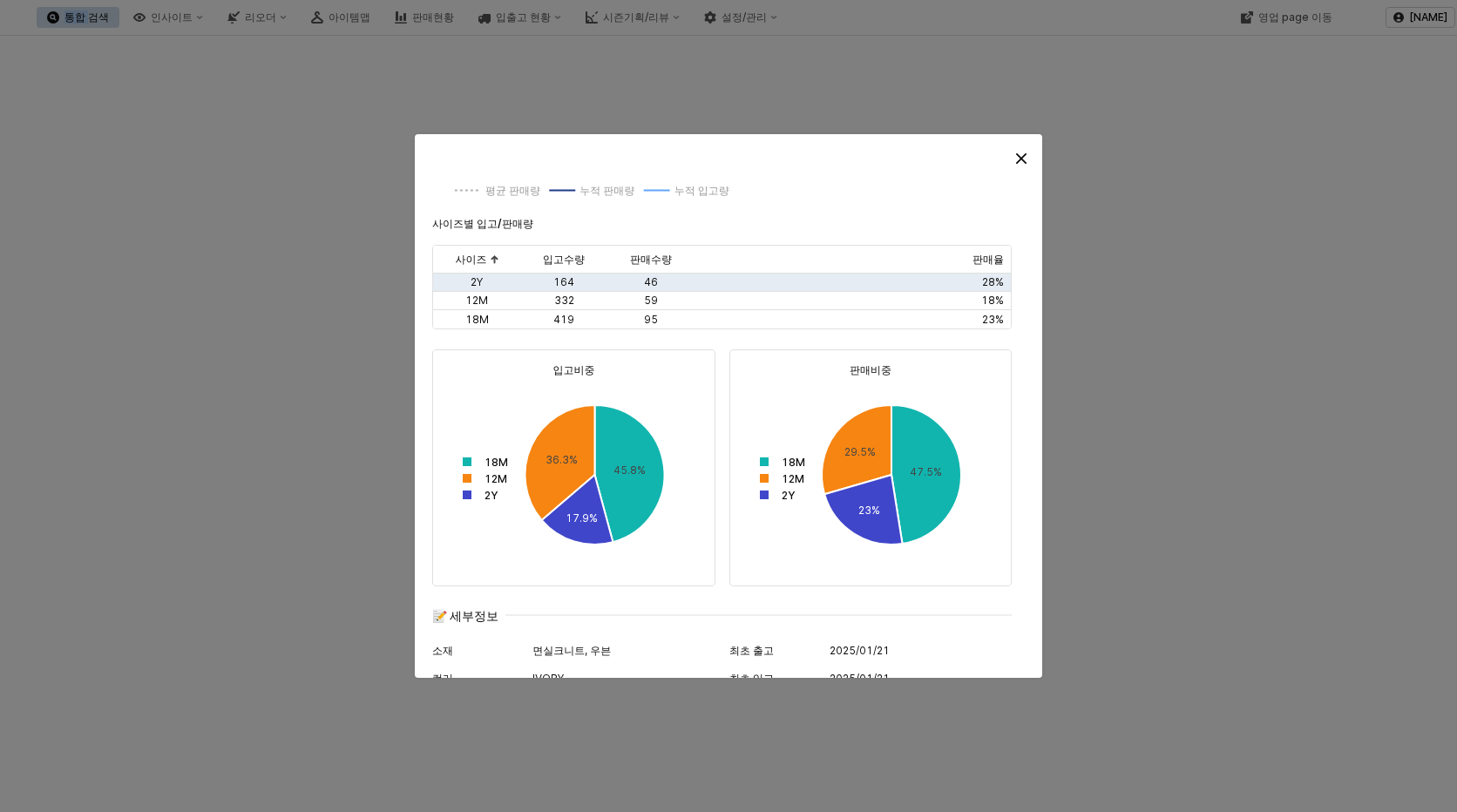 scroll, scrollTop: 784, scrollLeft: 0, axis: vertical 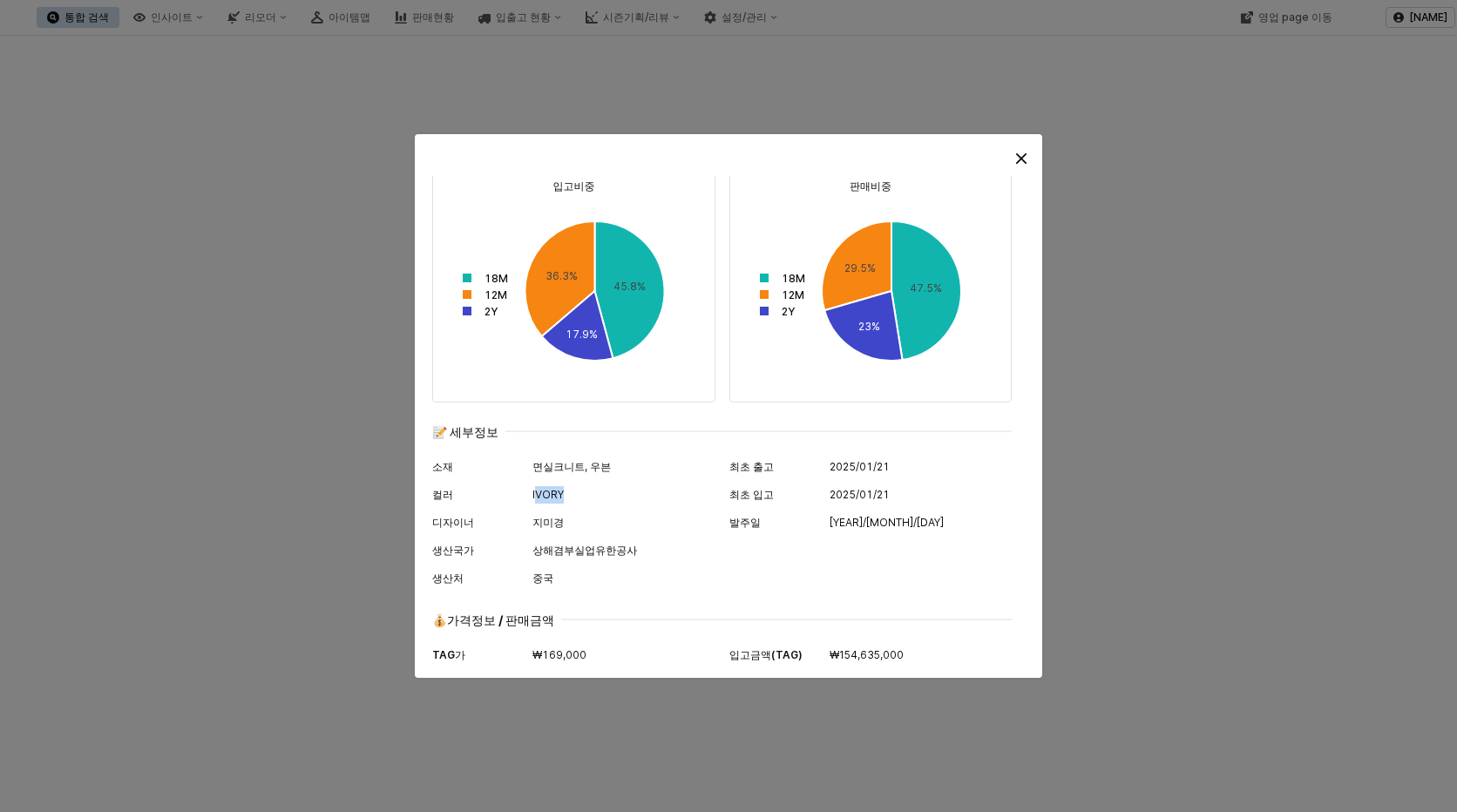 drag, startPoint x: 563, startPoint y: 497, endPoint x: 533, endPoint y: 496, distance: 30.016662 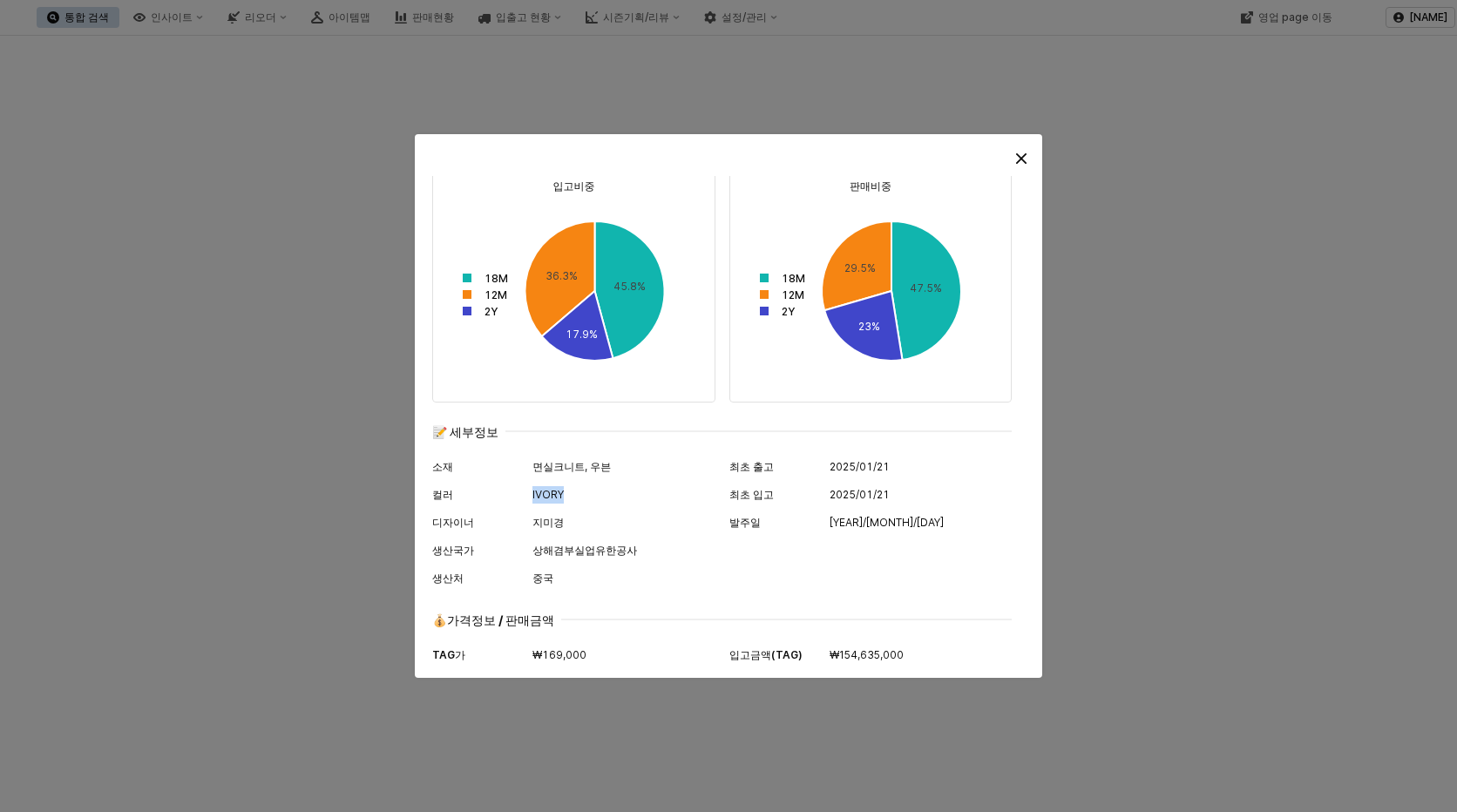 copy on "IVORY" 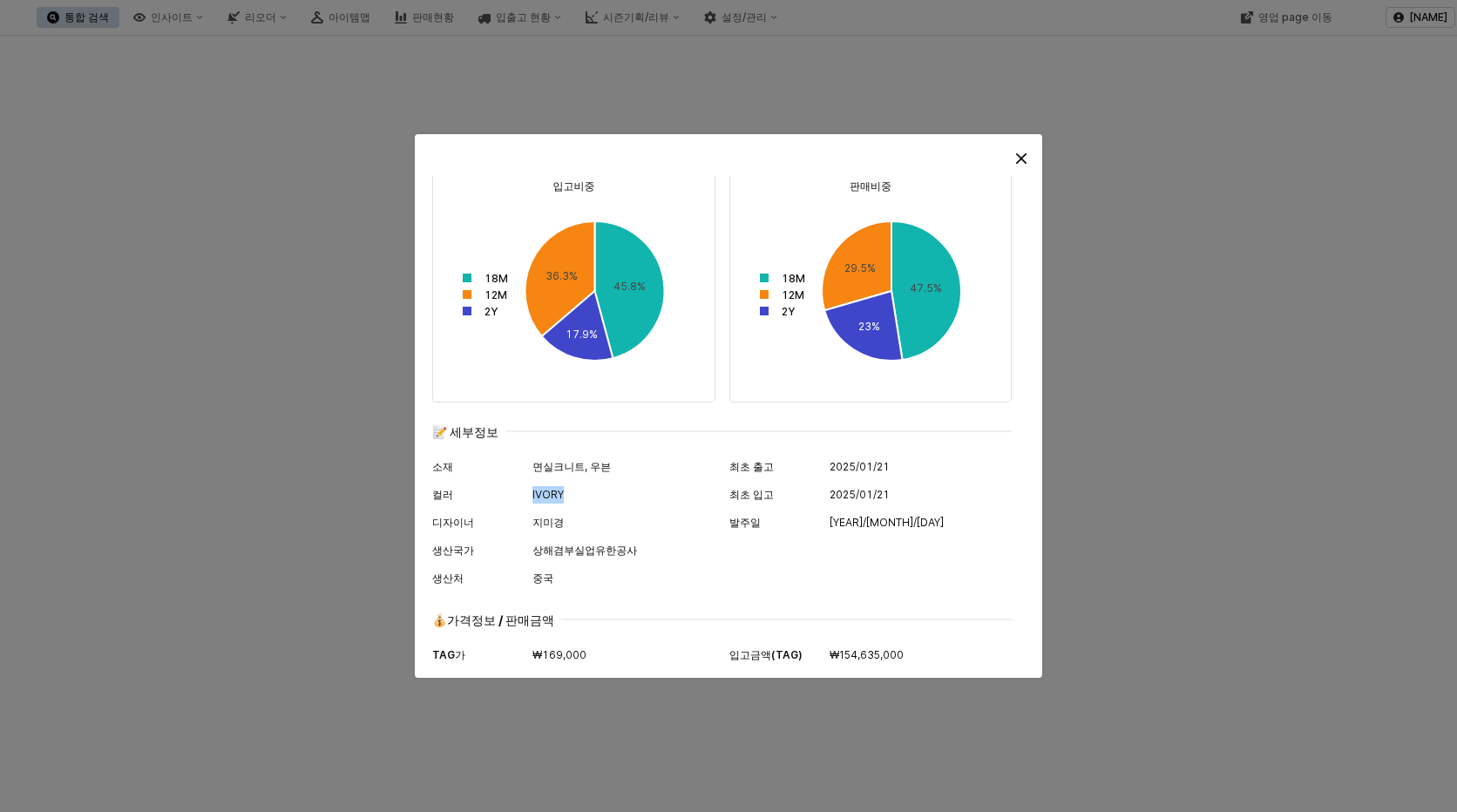 scroll, scrollTop: 885, scrollLeft: 0, axis: vertical 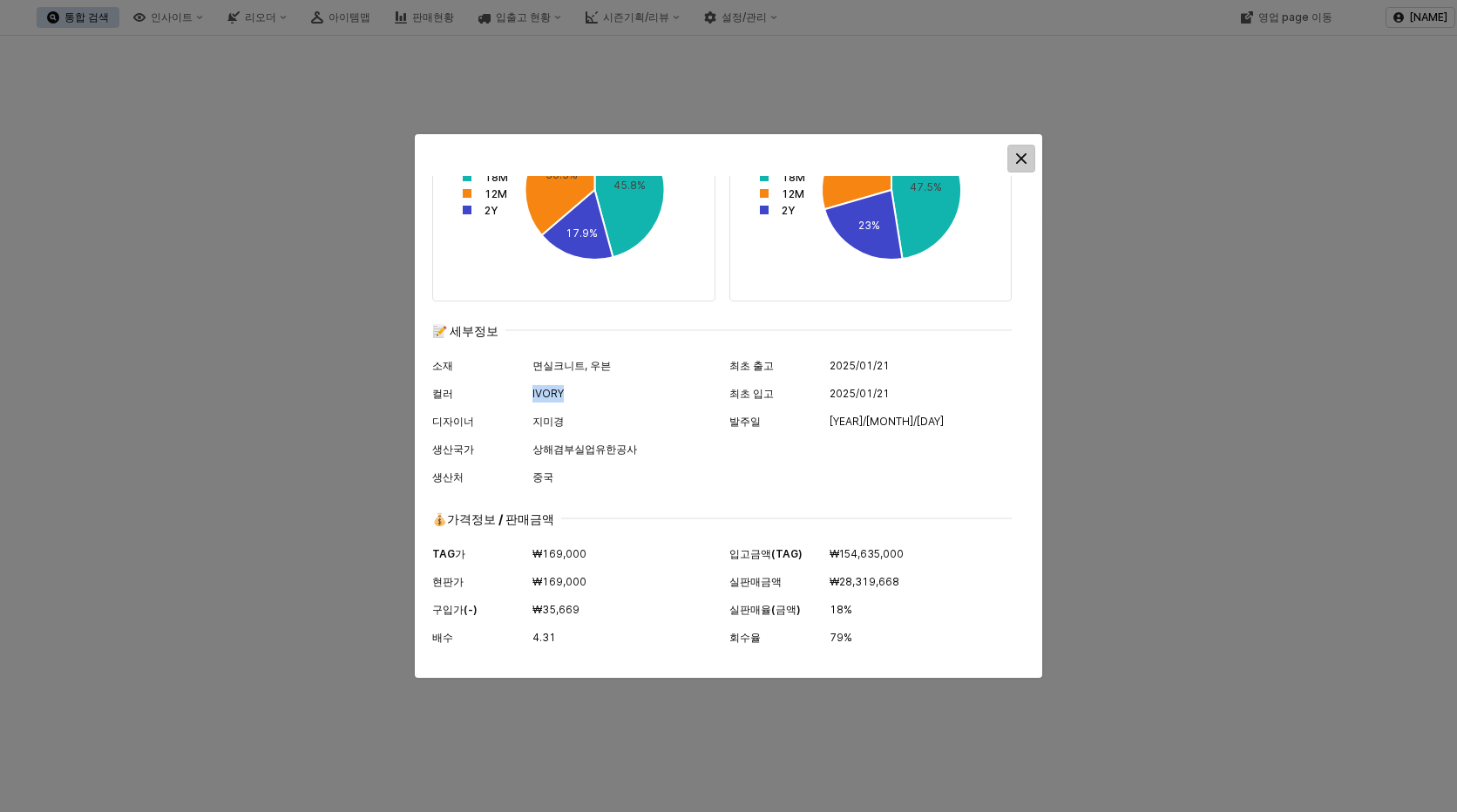 click at bounding box center (1021, 159) 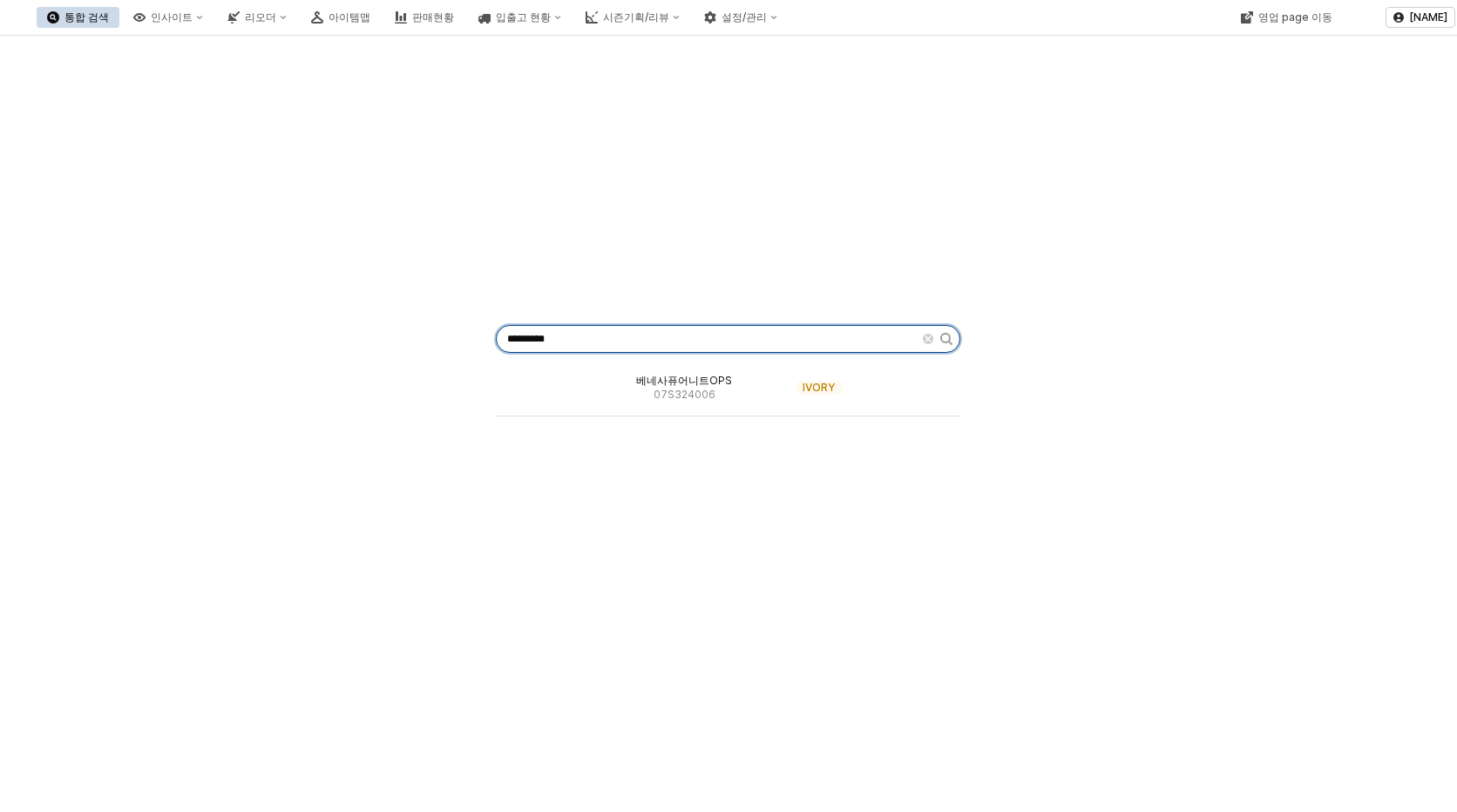 drag, startPoint x: 582, startPoint y: 348, endPoint x: 481, endPoint y: 342, distance: 101.178061 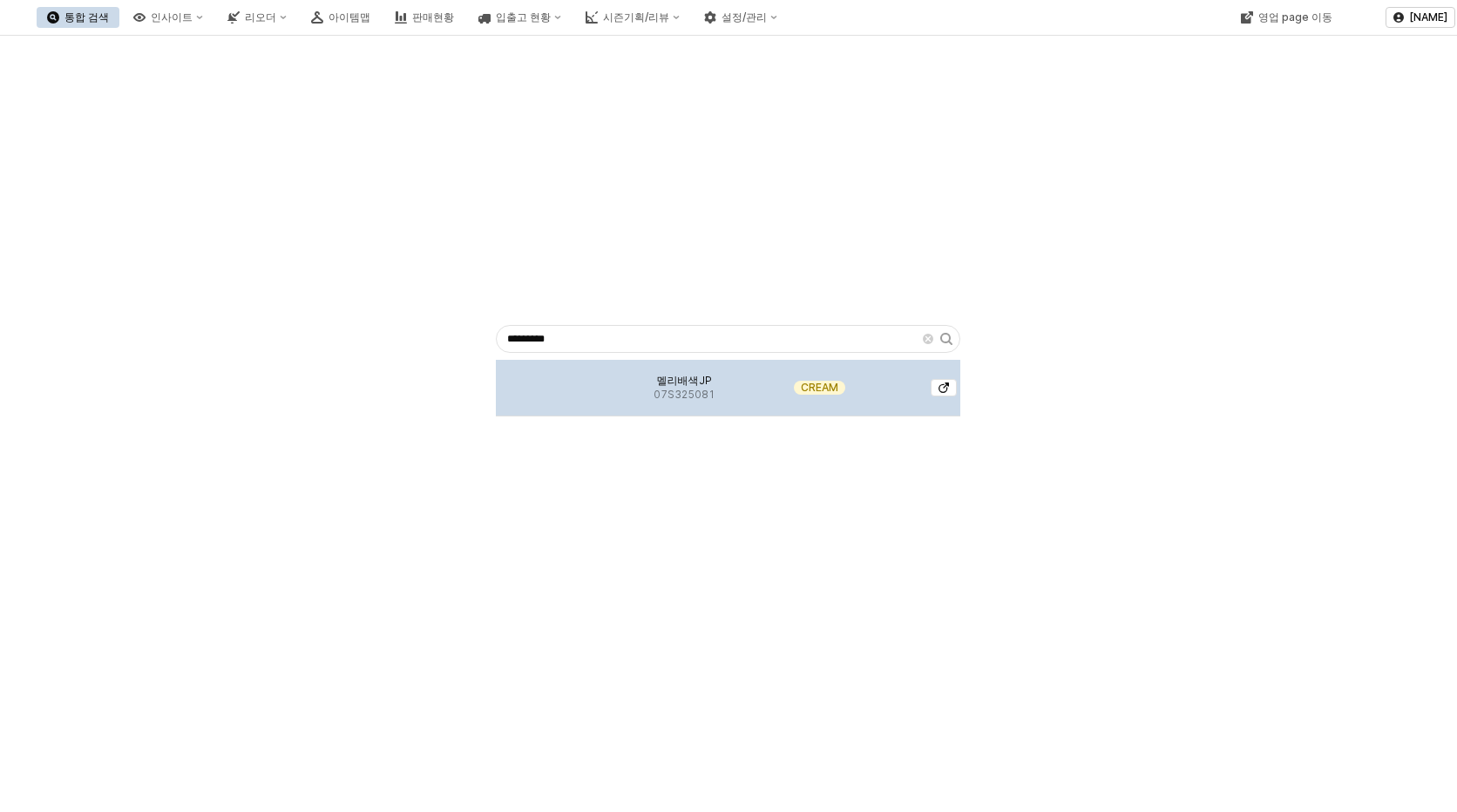 click on "07S325081" at bounding box center [684, 395] 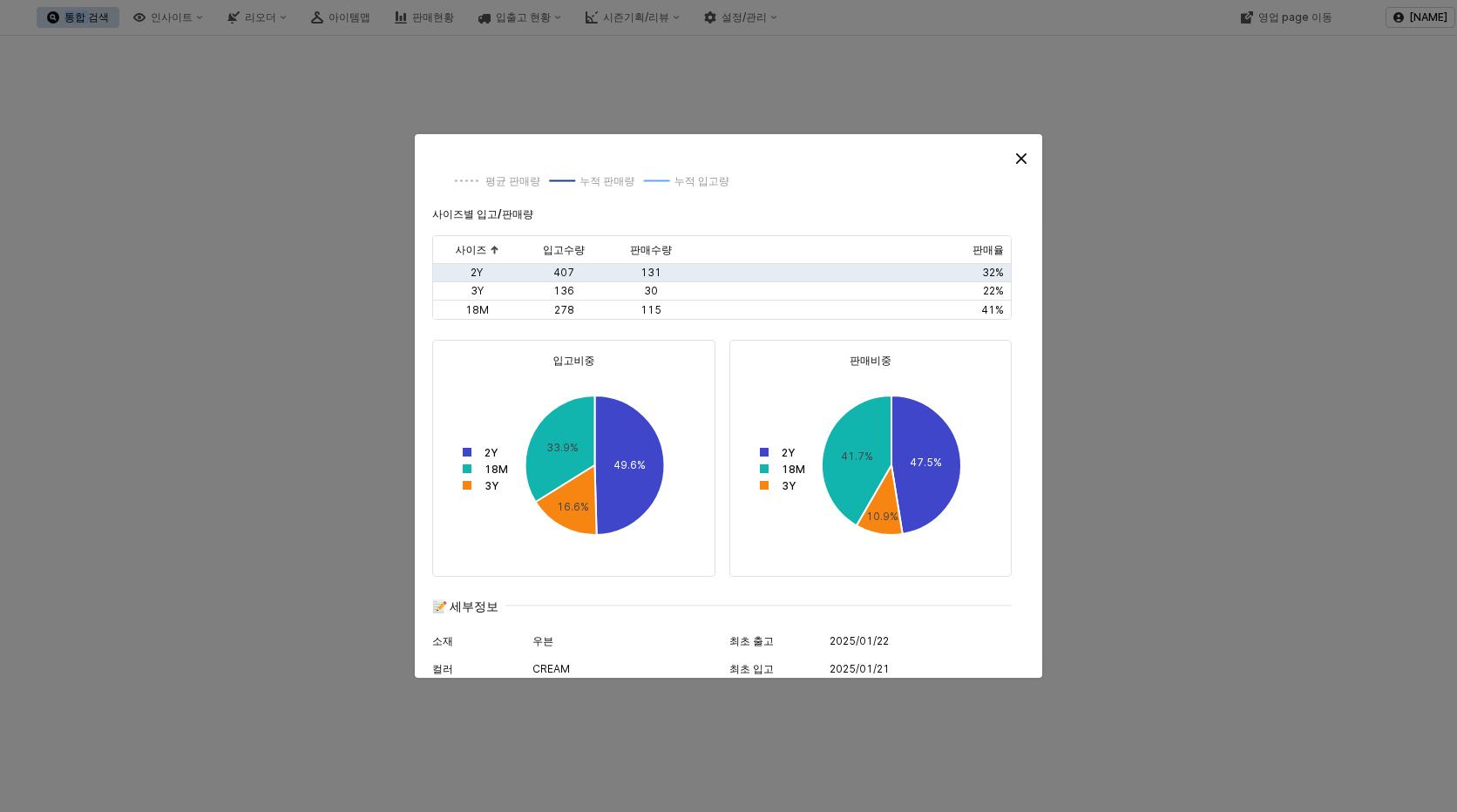 scroll, scrollTop: 871, scrollLeft: 0, axis: vertical 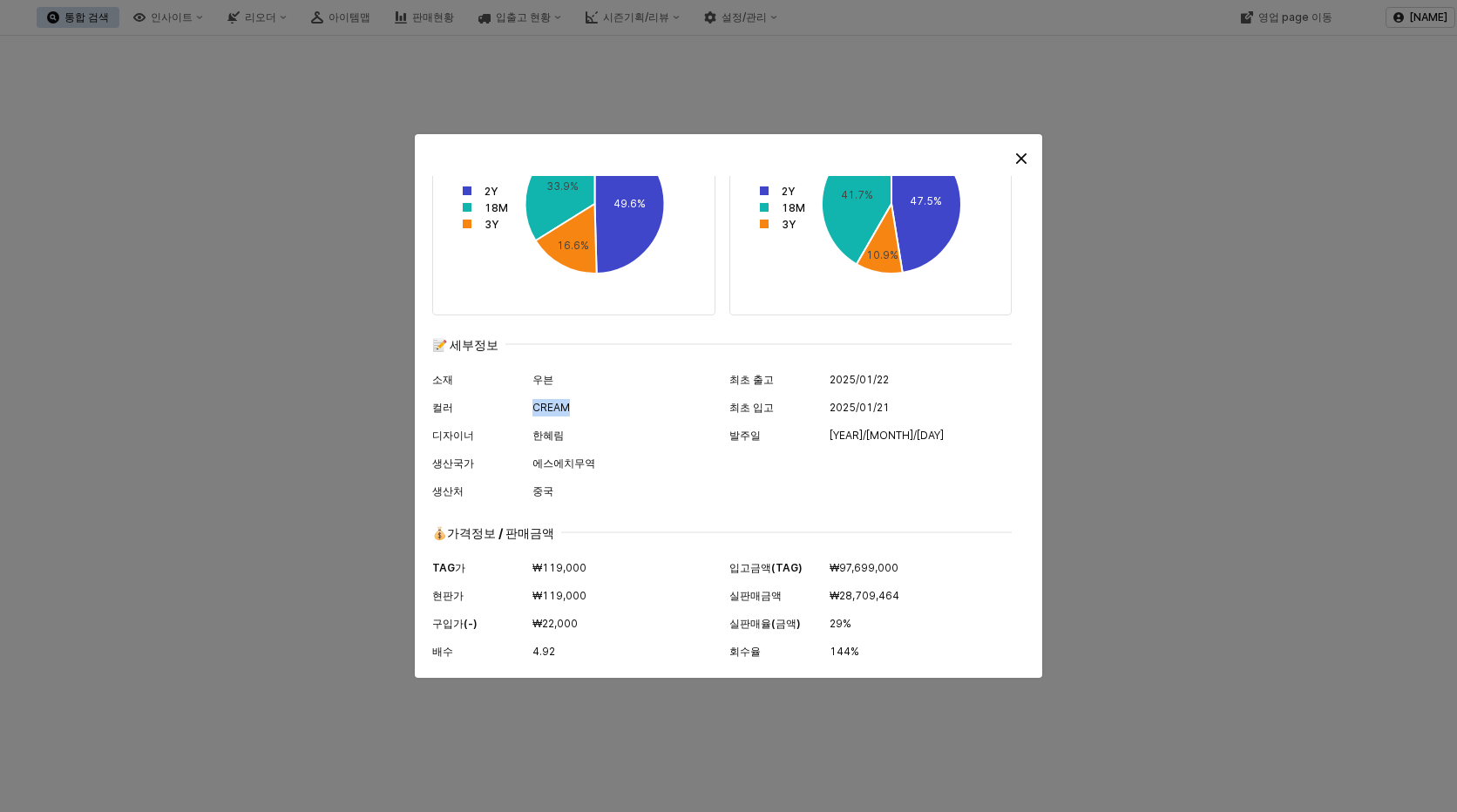 drag, startPoint x: 574, startPoint y: 410, endPoint x: 531, endPoint y: 409, distance: 43.011626 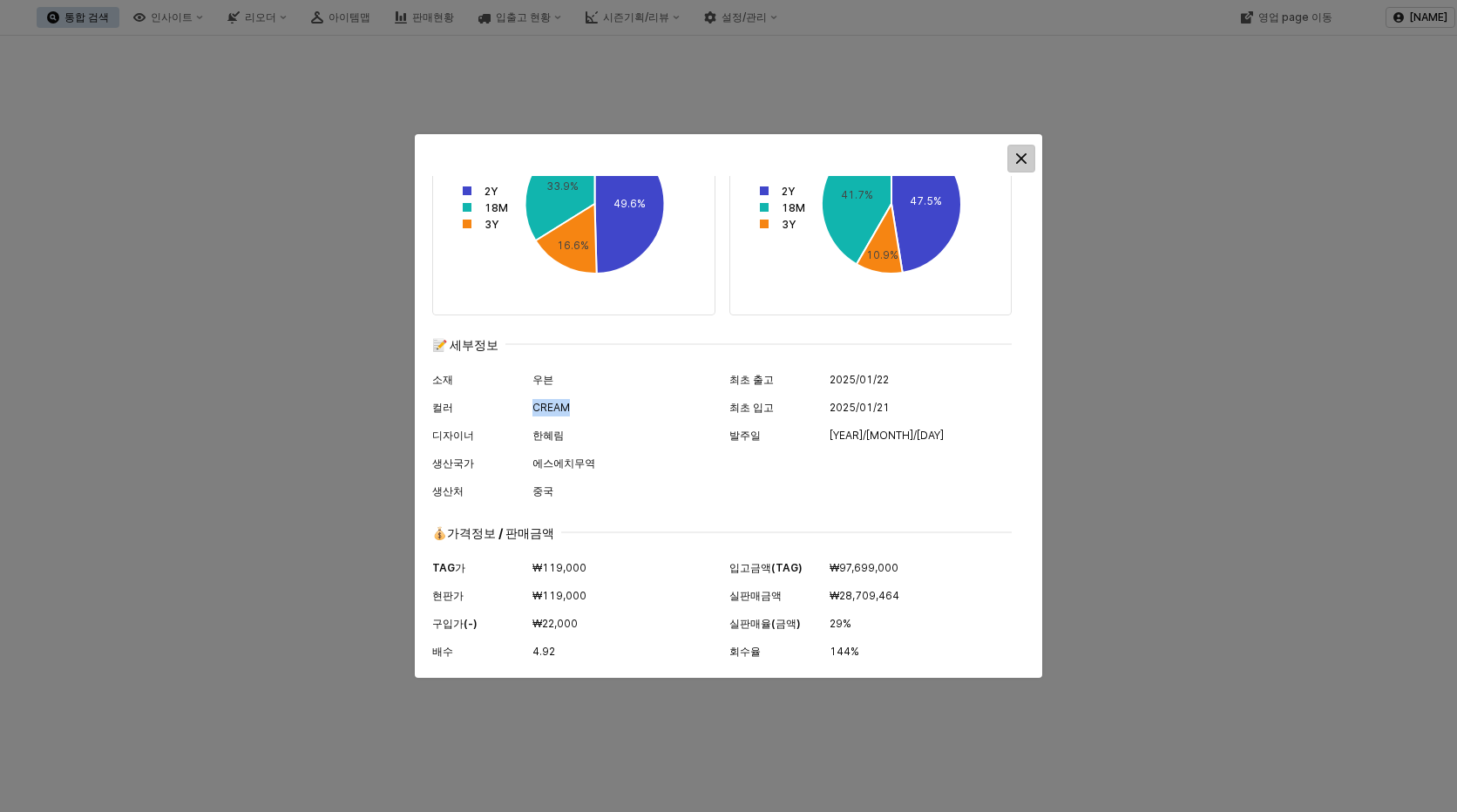 click at bounding box center [1021, 159] 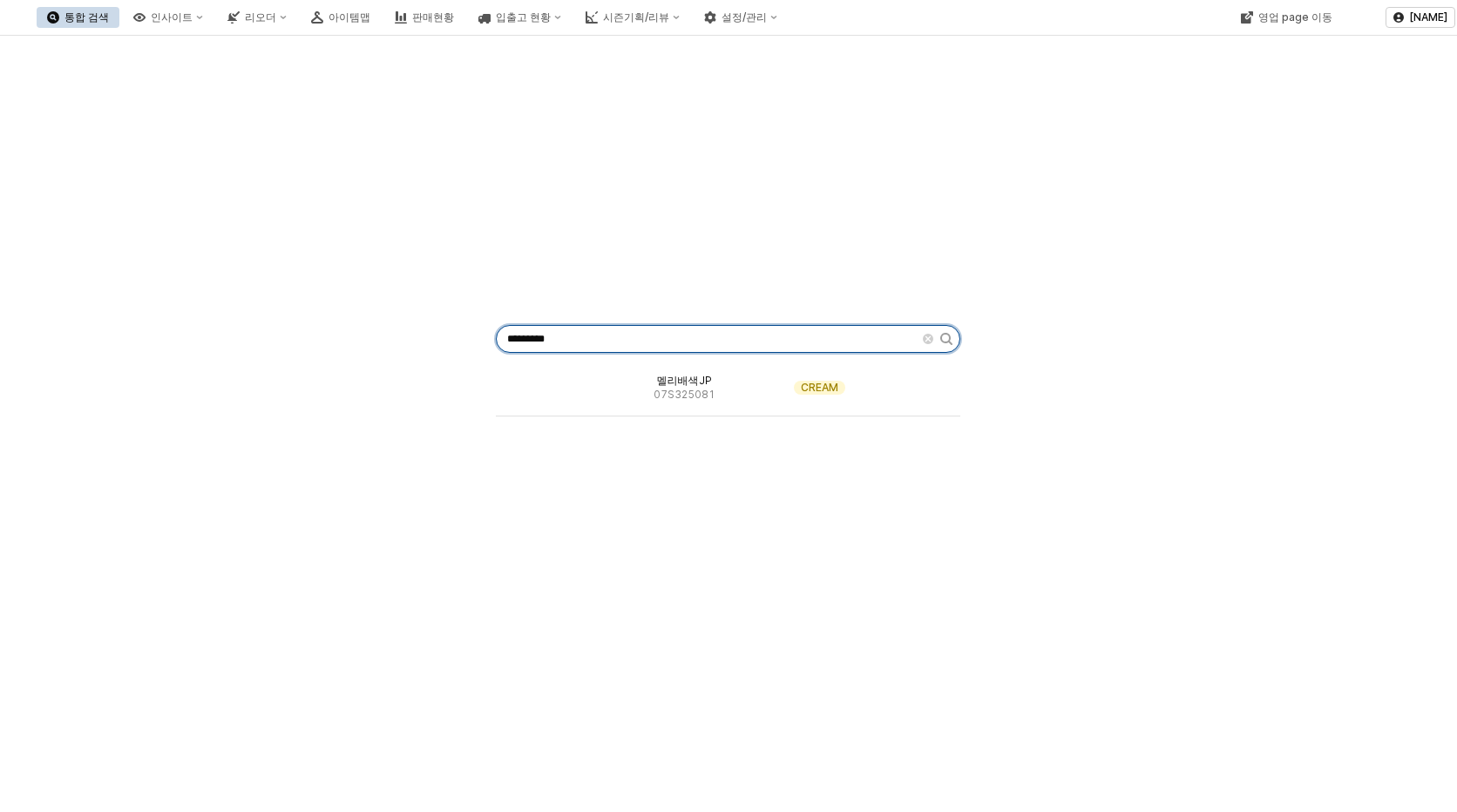 drag, startPoint x: 523, startPoint y: 338, endPoint x: 479, endPoint y: 333, distance: 44.28318 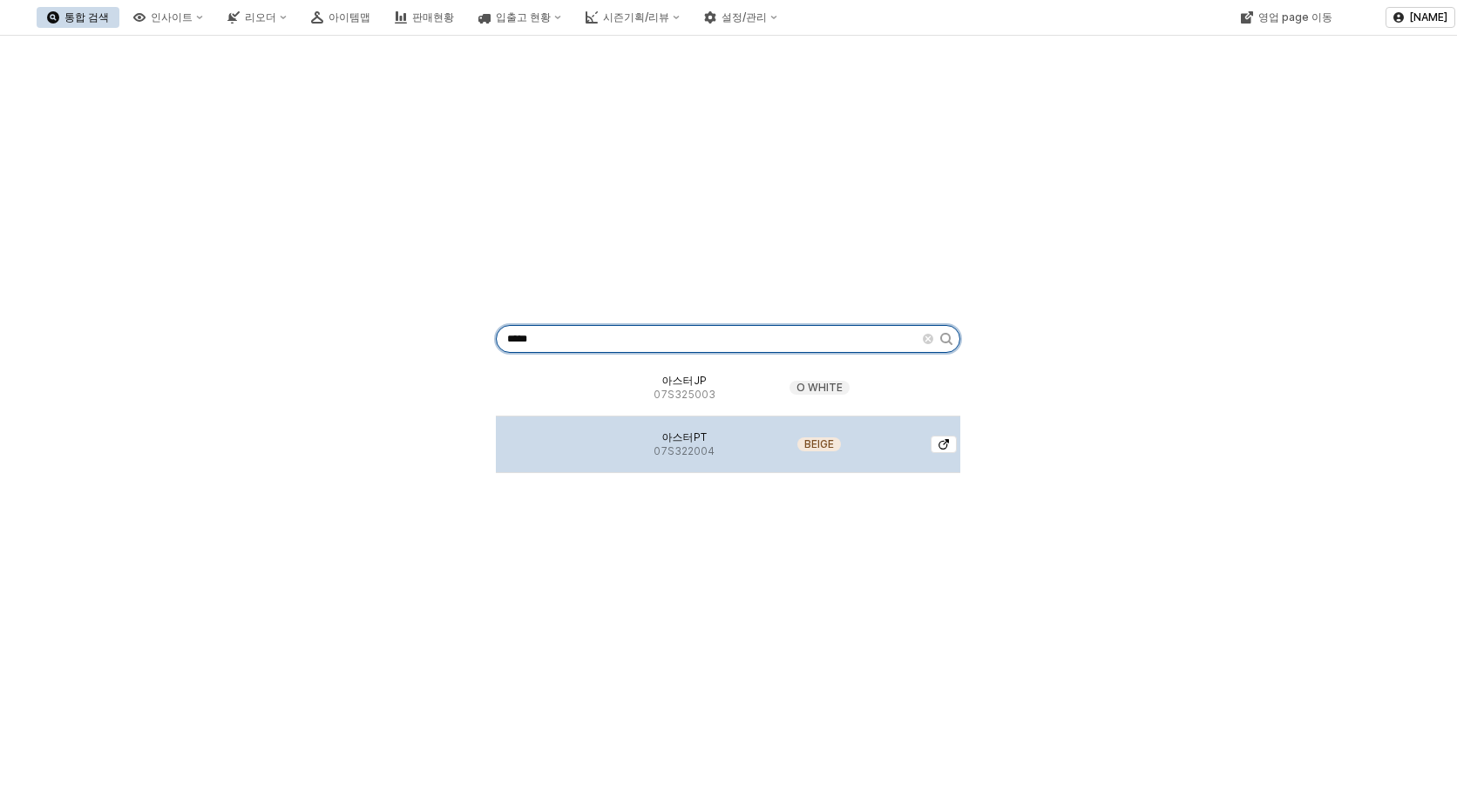 type on "*****" 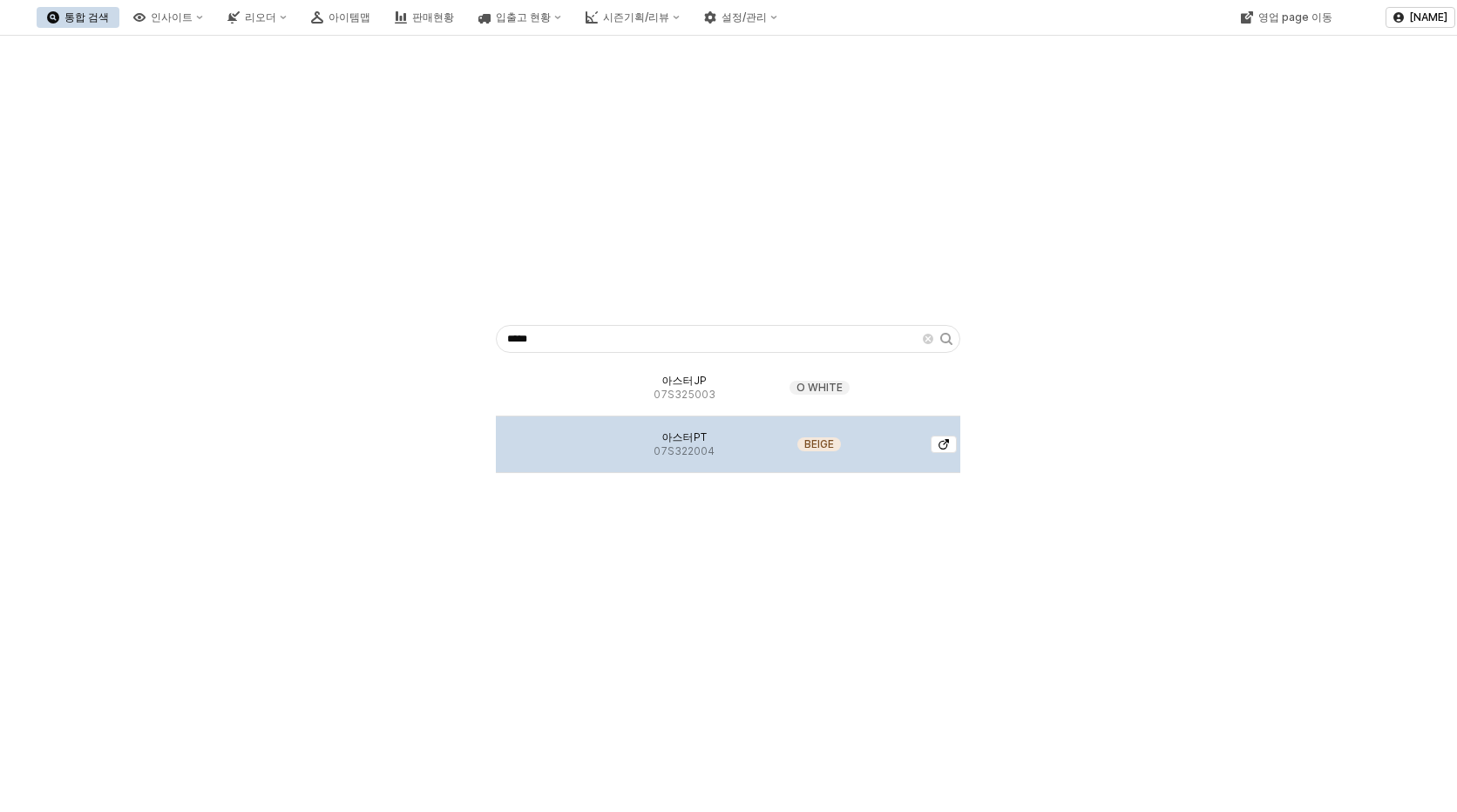 click on "아스터PT 07S322004" at bounding box center (684, 388) 